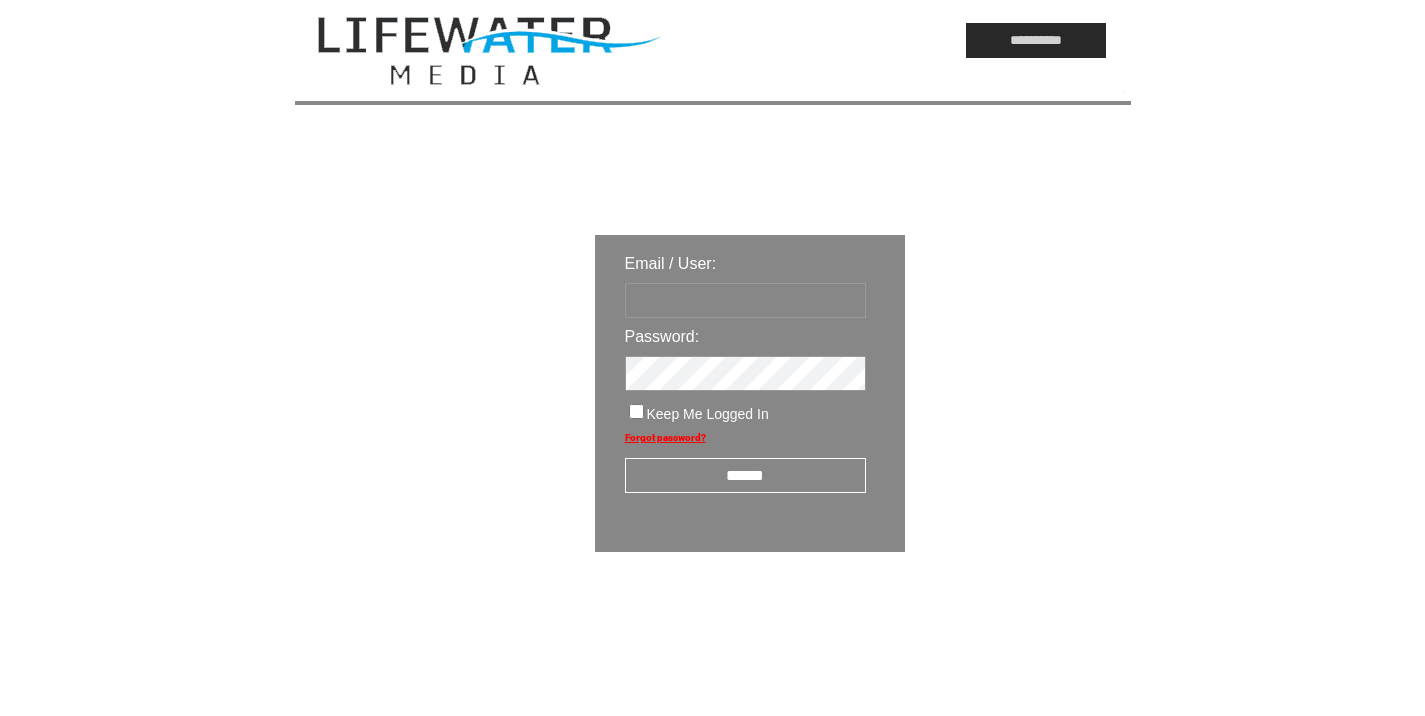 type on "*********" 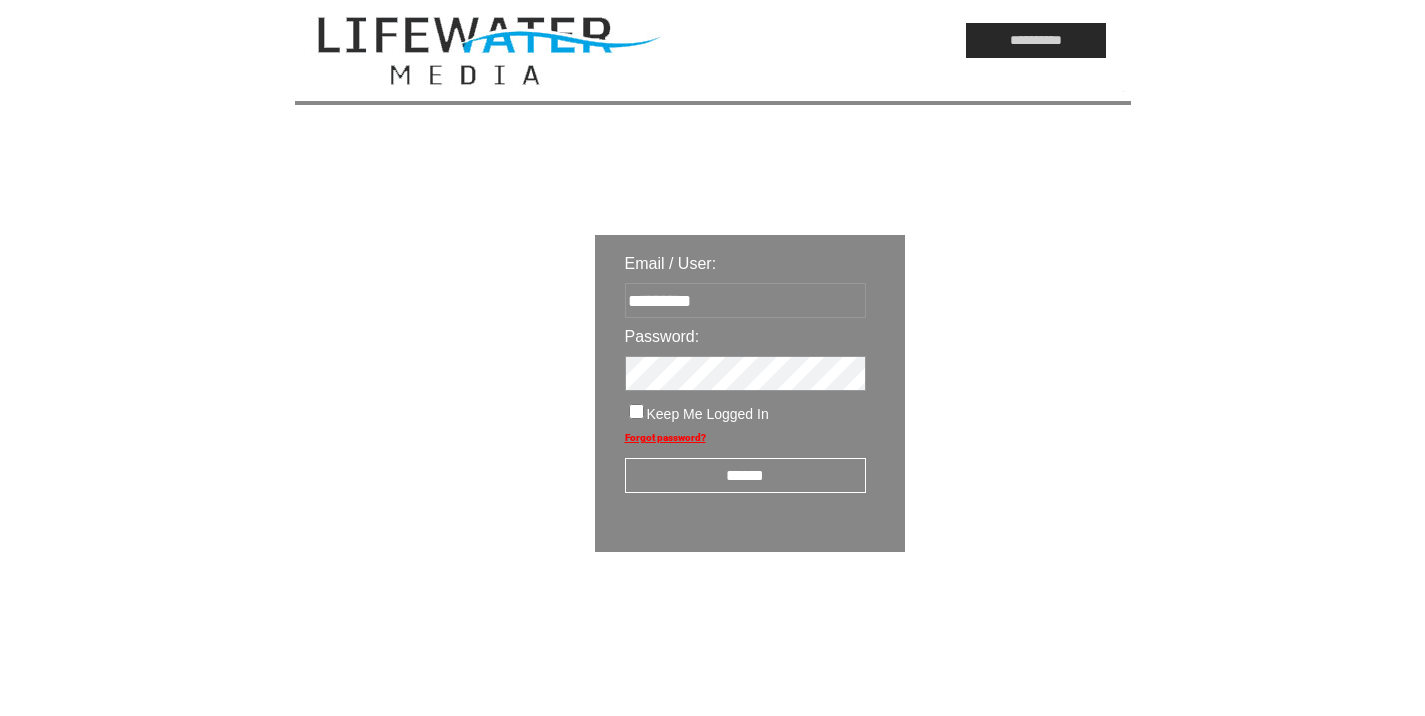 scroll, scrollTop: 0, scrollLeft: 0, axis: both 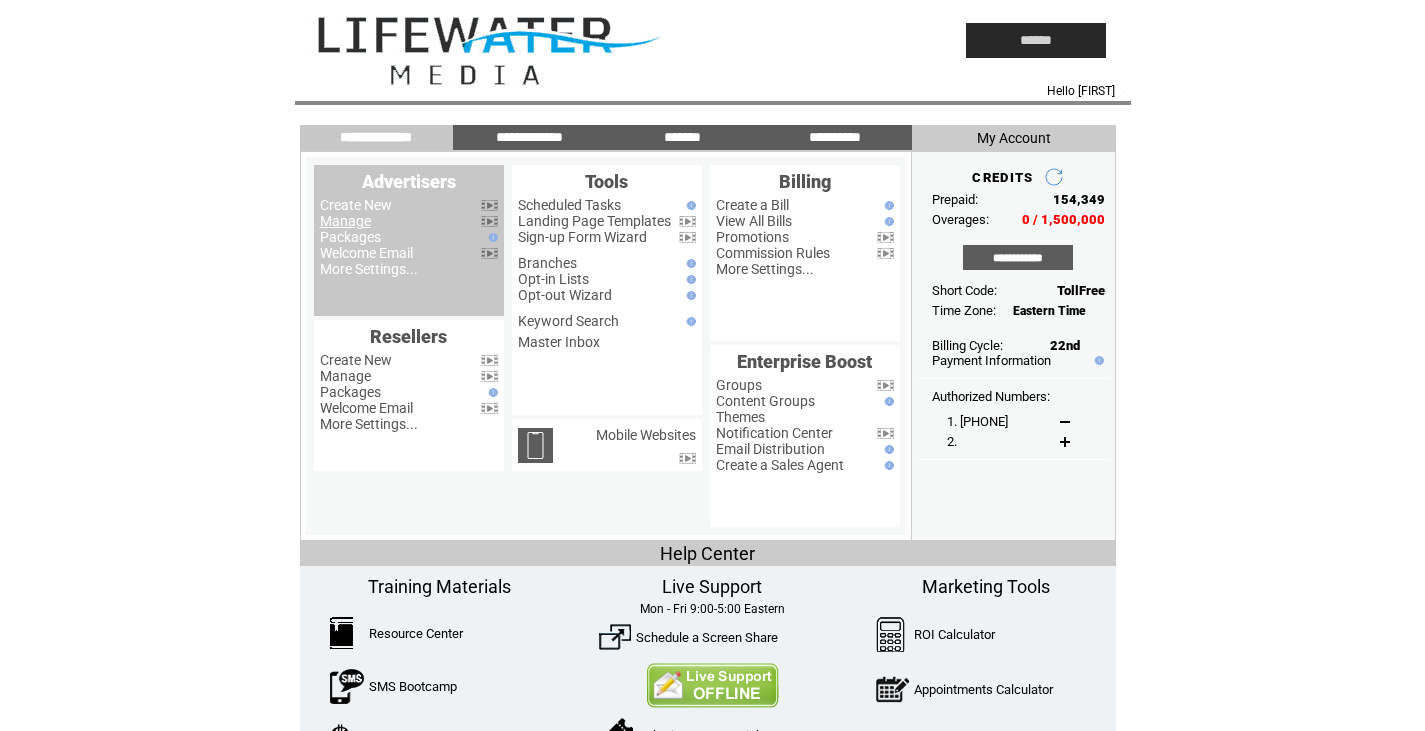 click on "Manage" at bounding box center (345, 221) 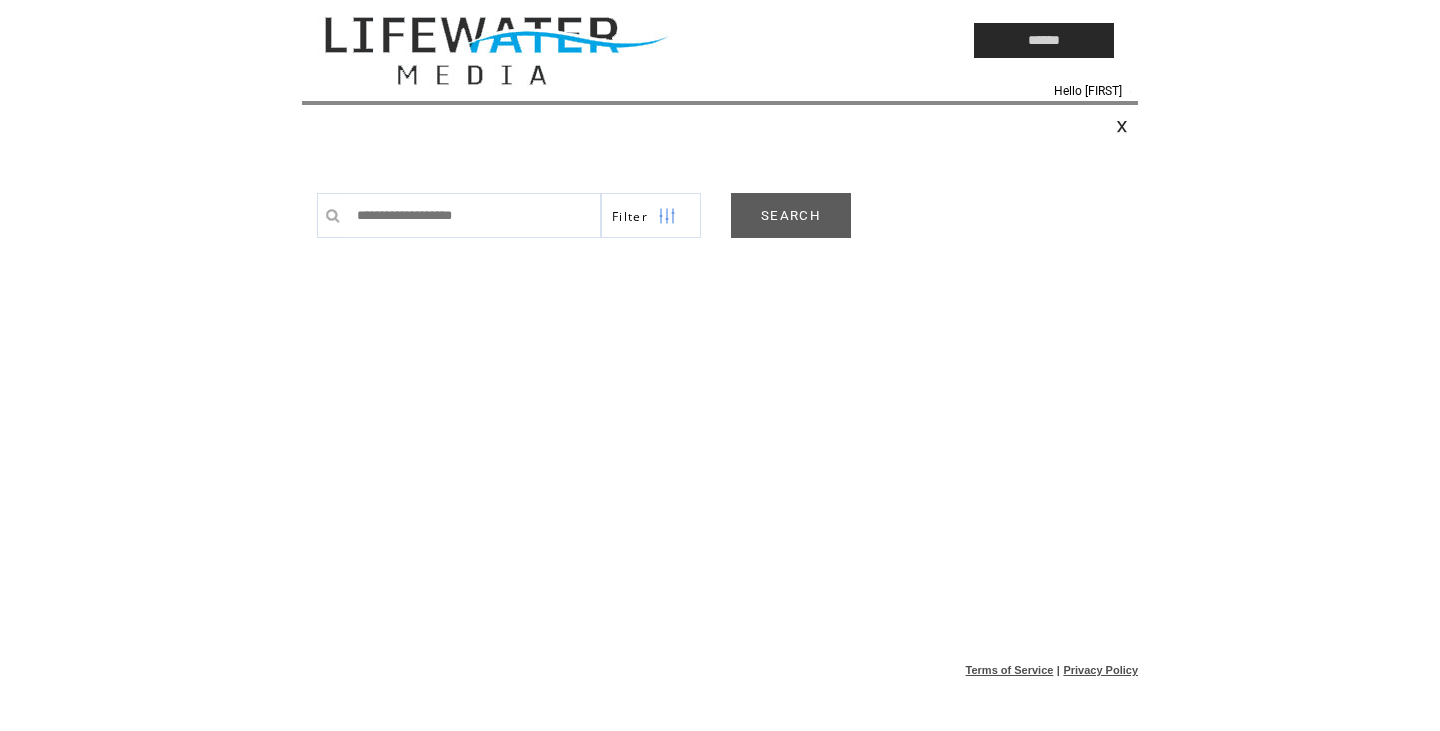 scroll, scrollTop: 0, scrollLeft: 0, axis: both 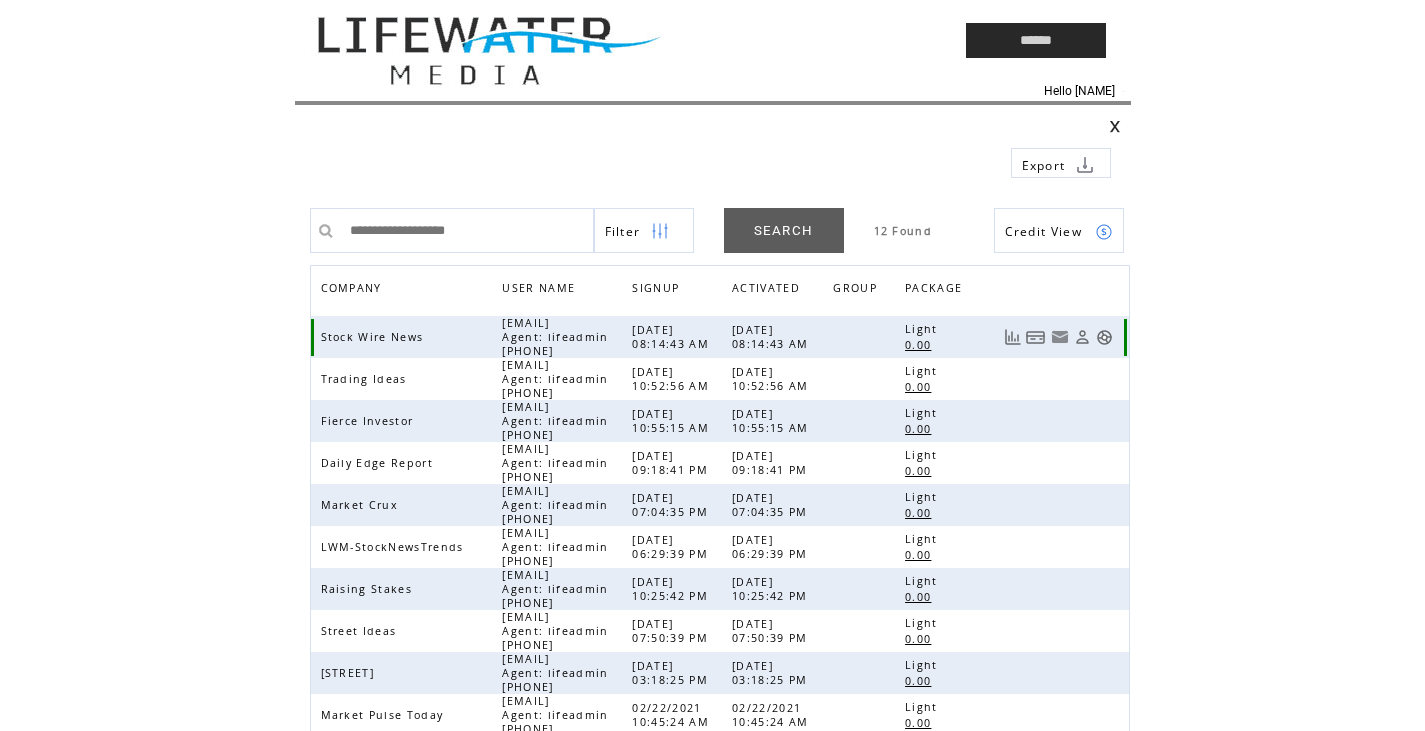 click at bounding box center [1104, 337] 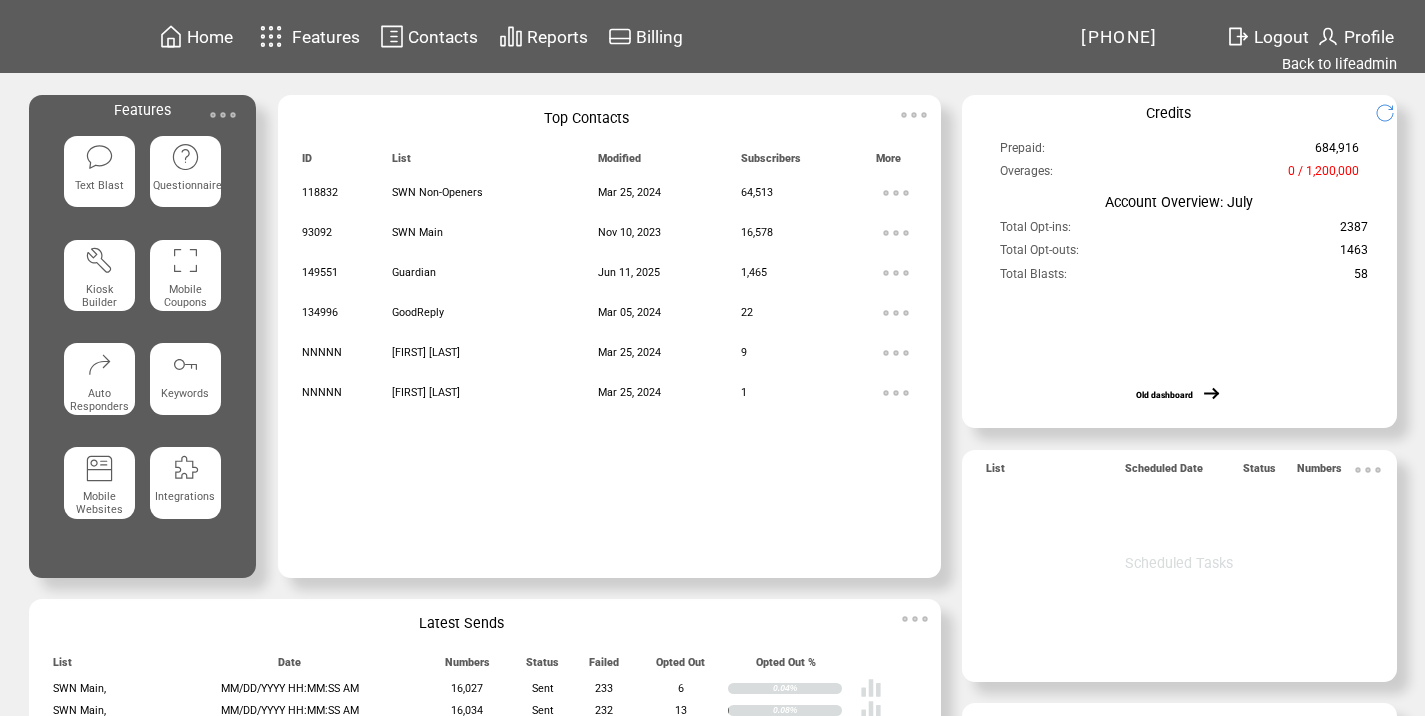scroll, scrollTop: 0, scrollLeft: 0, axis: both 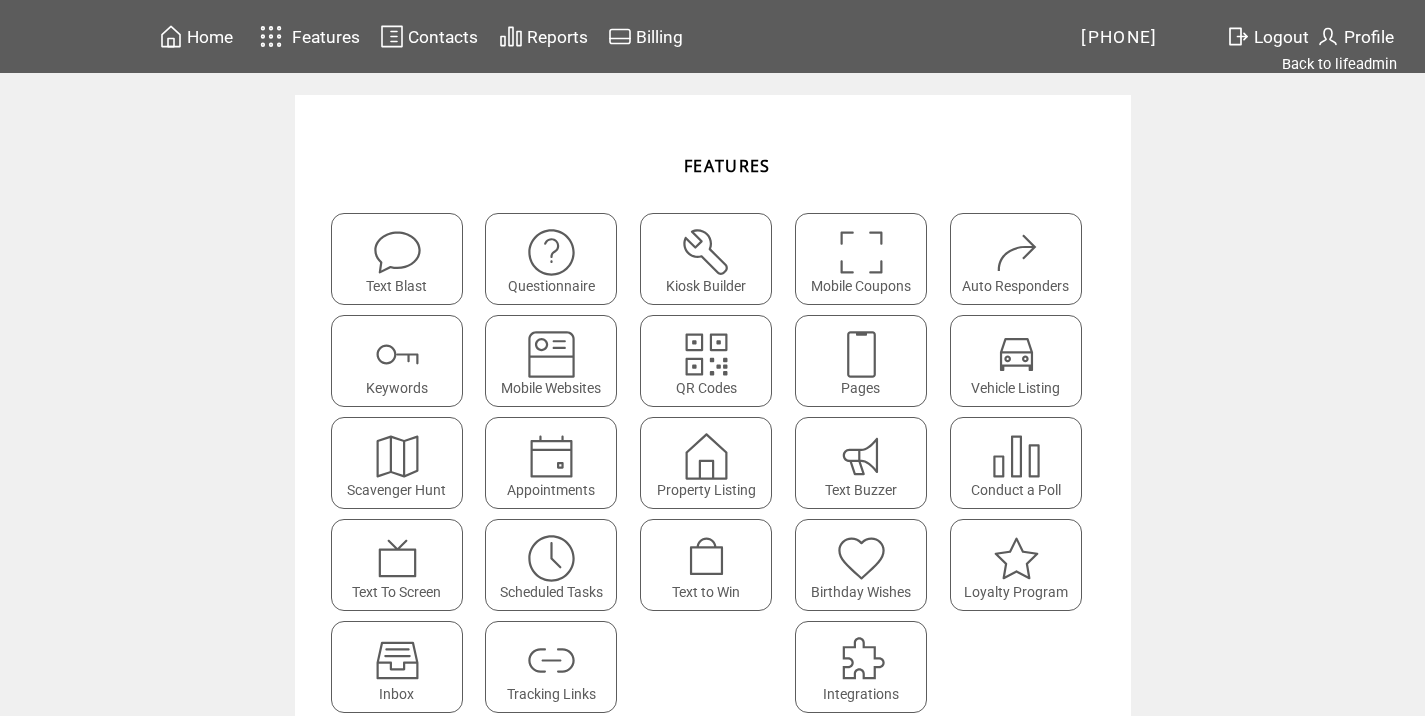 click at bounding box center [551, 660] 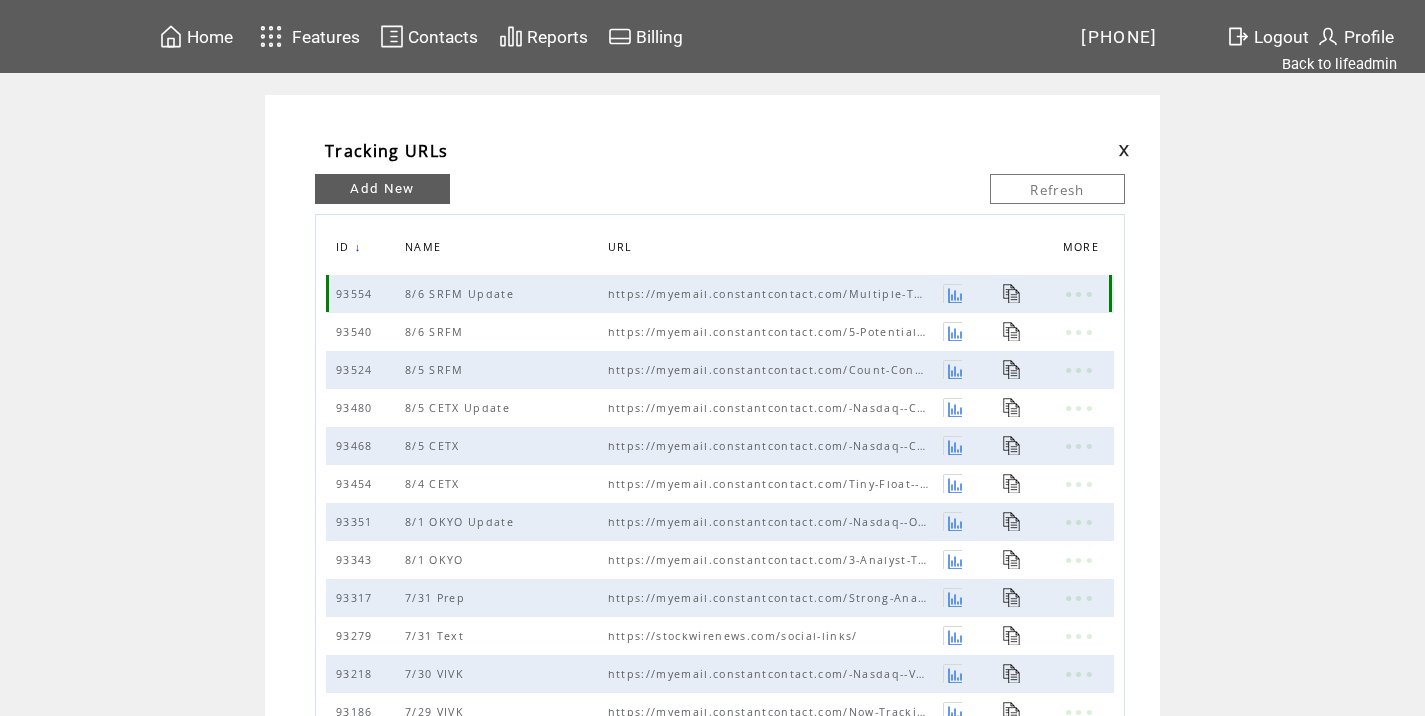 scroll, scrollTop: 0, scrollLeft: 0, axis: both 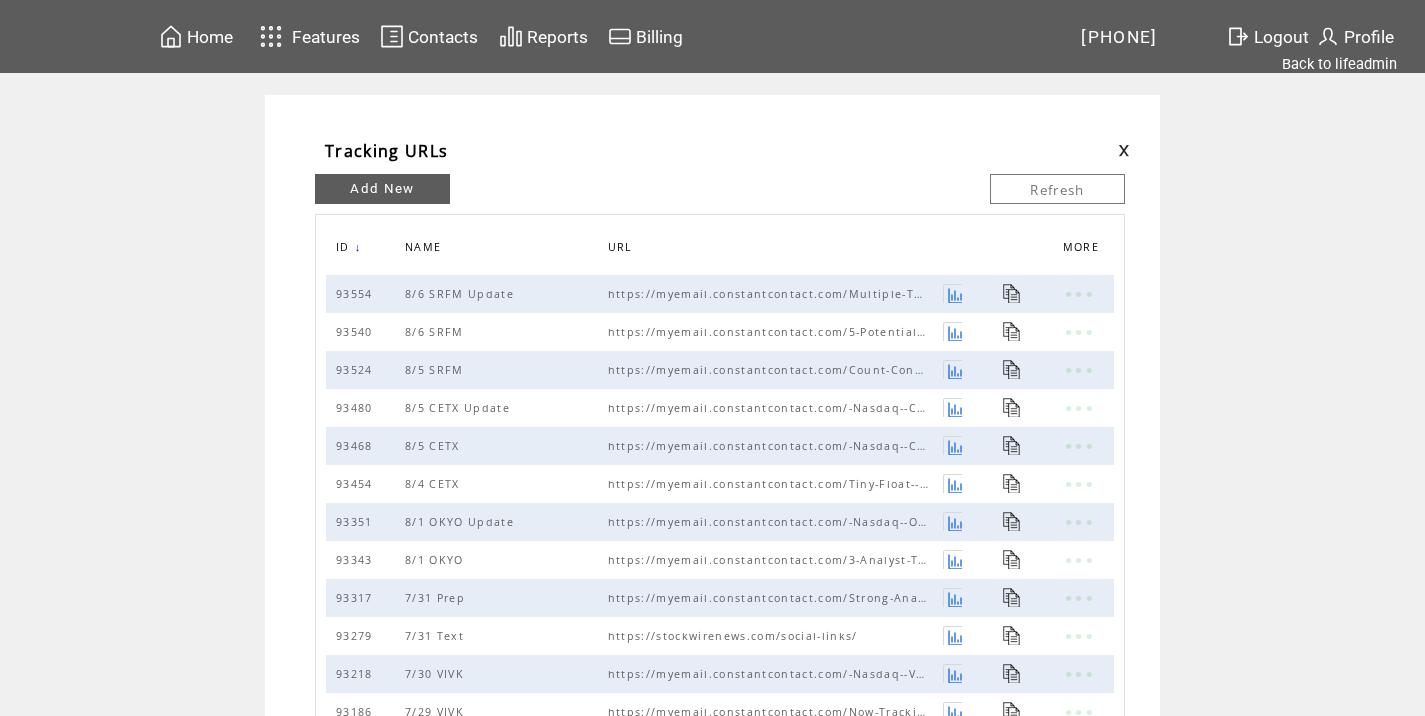 click on "Add New" at bounding box center [382, 189] 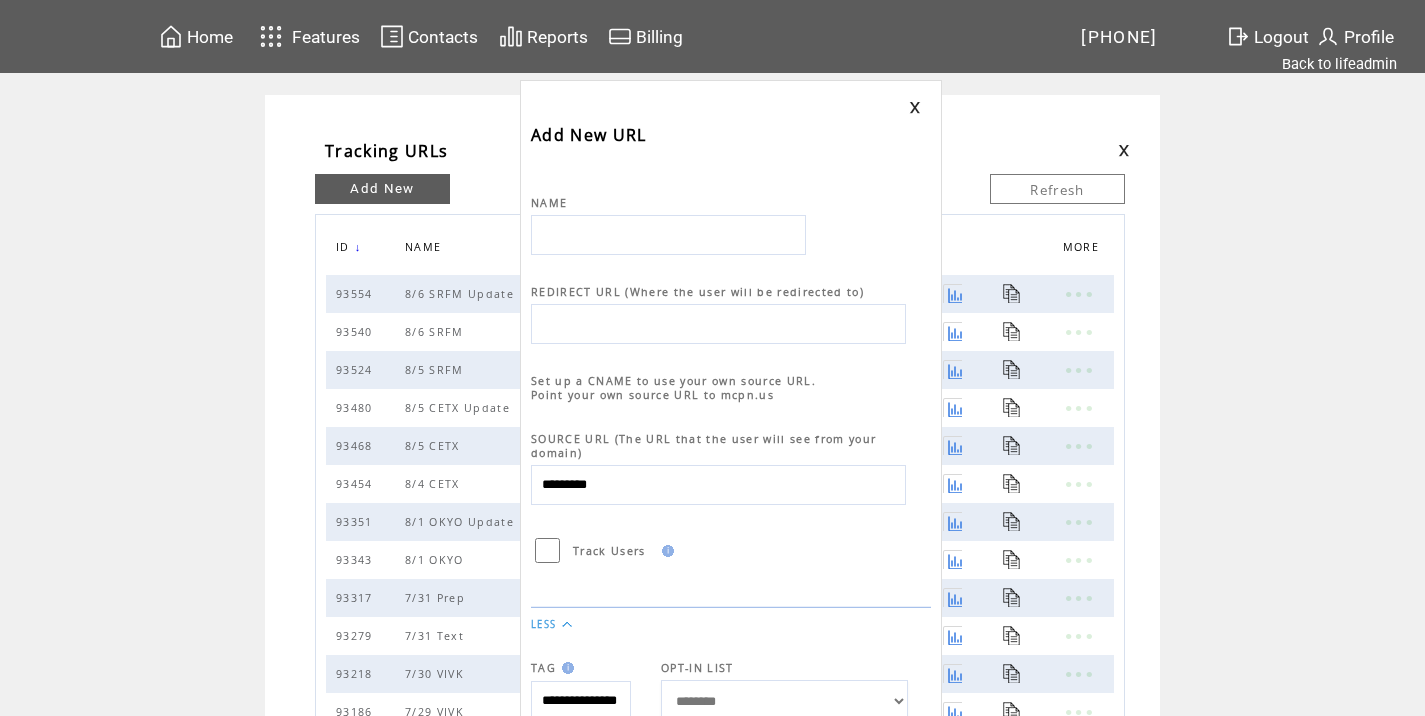 scroll, scrollTop: 0, scrollLeft: 0, axis: both 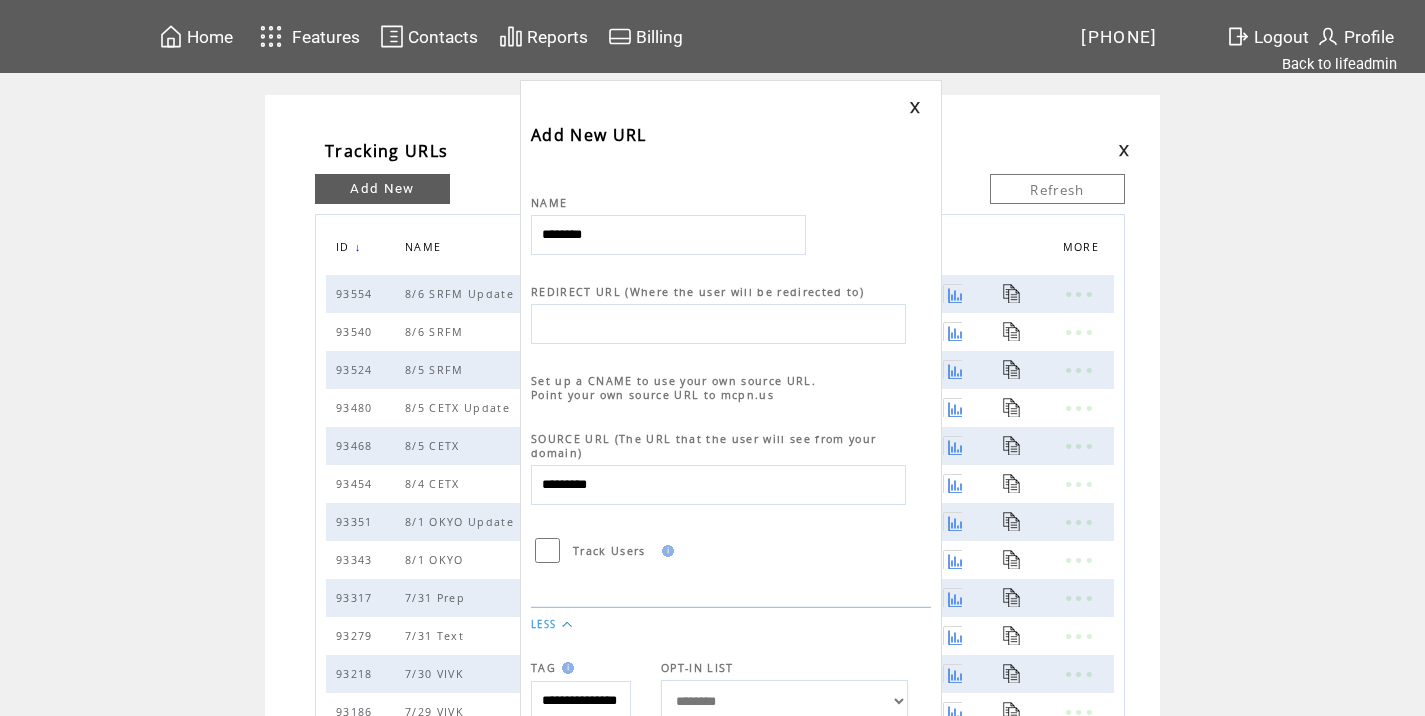 type on "********" 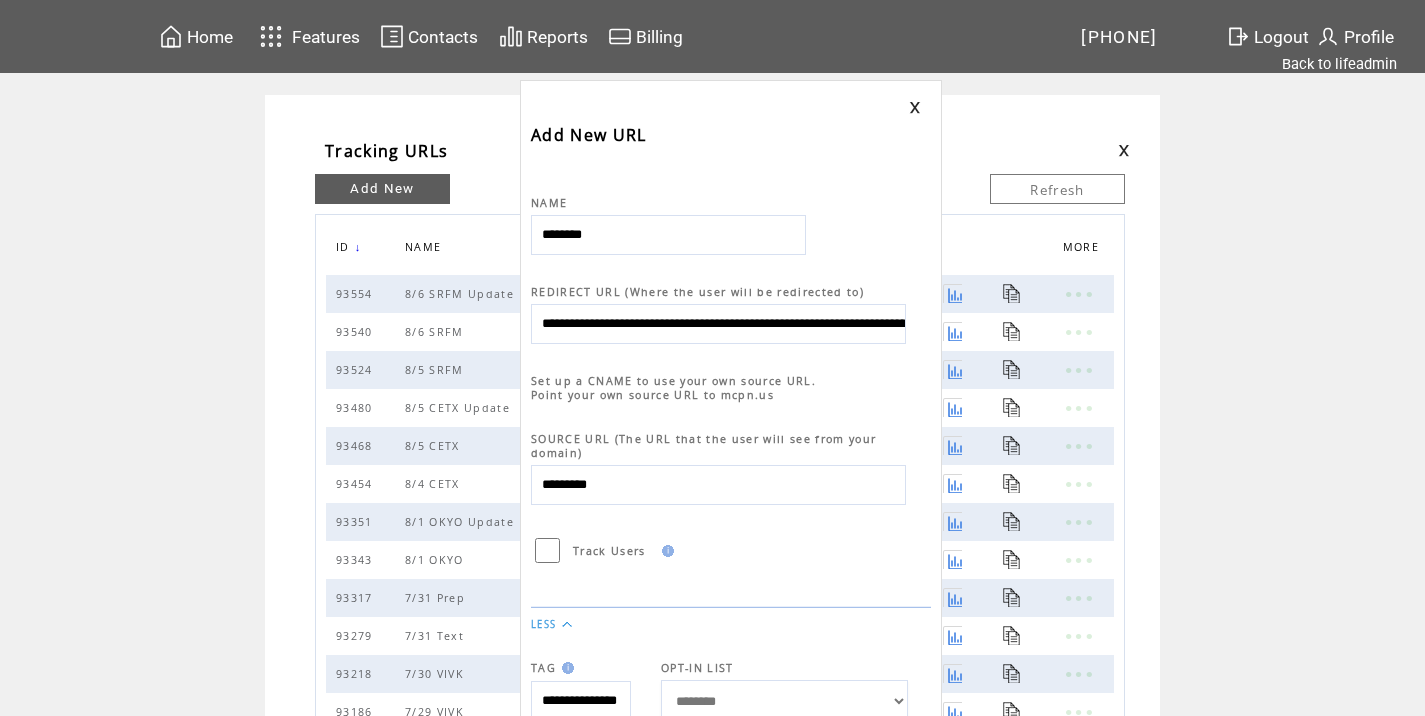 scroll, scrollTop: 0, scrollLeft: 944, axis: horizontal 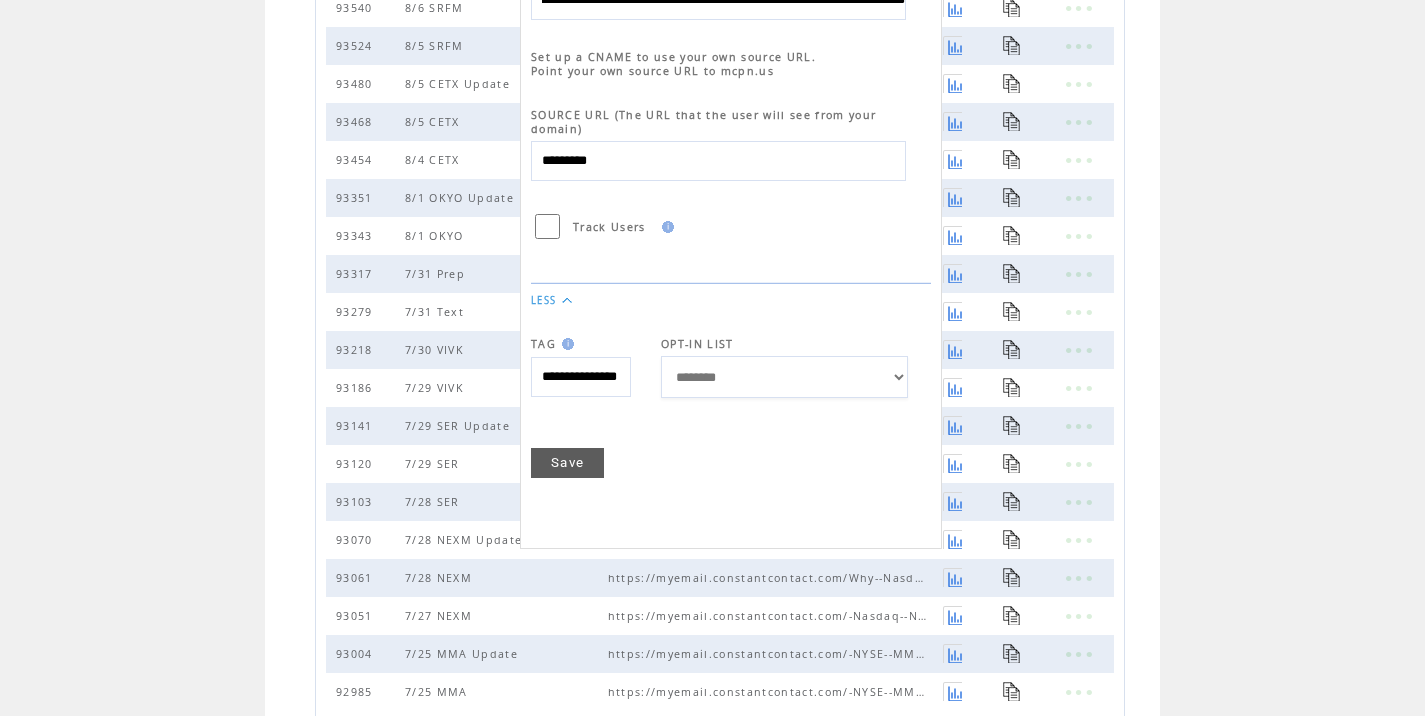 type on "**********" 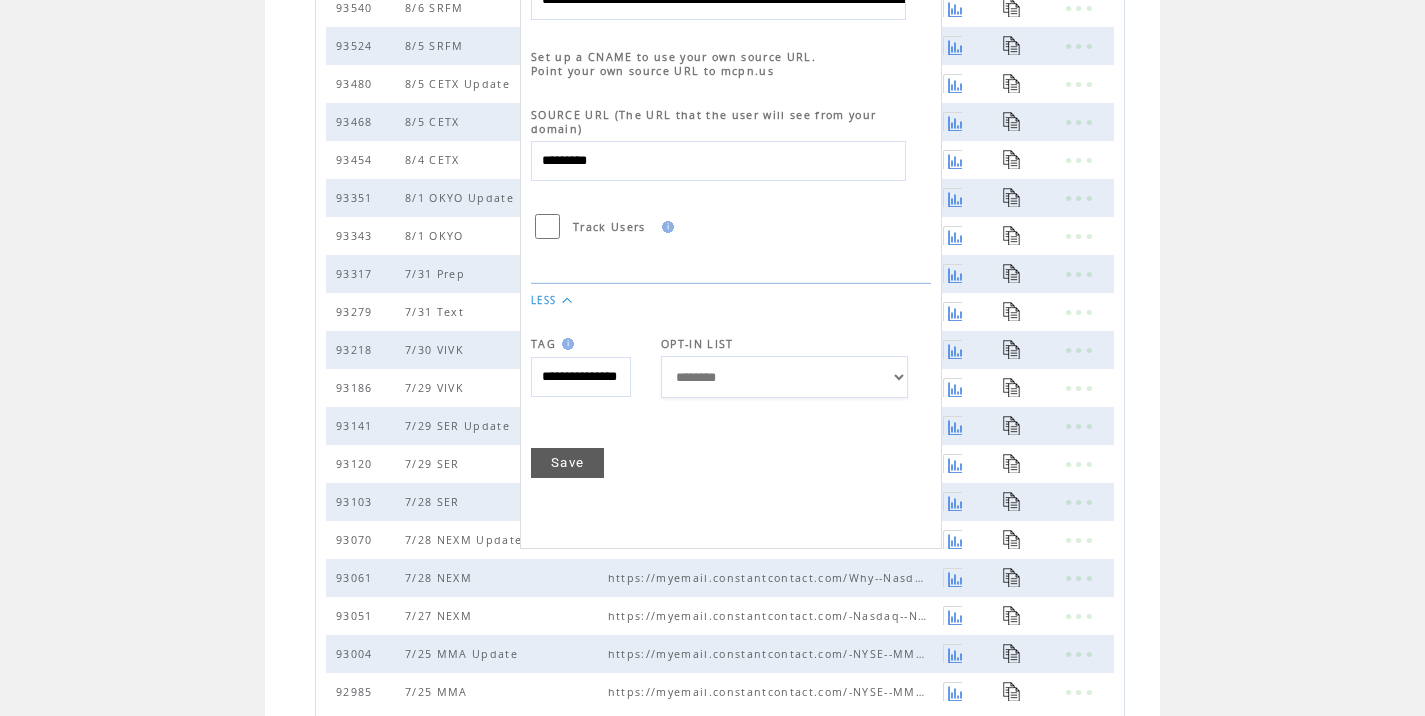 scroll, scrollTop: 0, scrollLeft: 0, axis: both 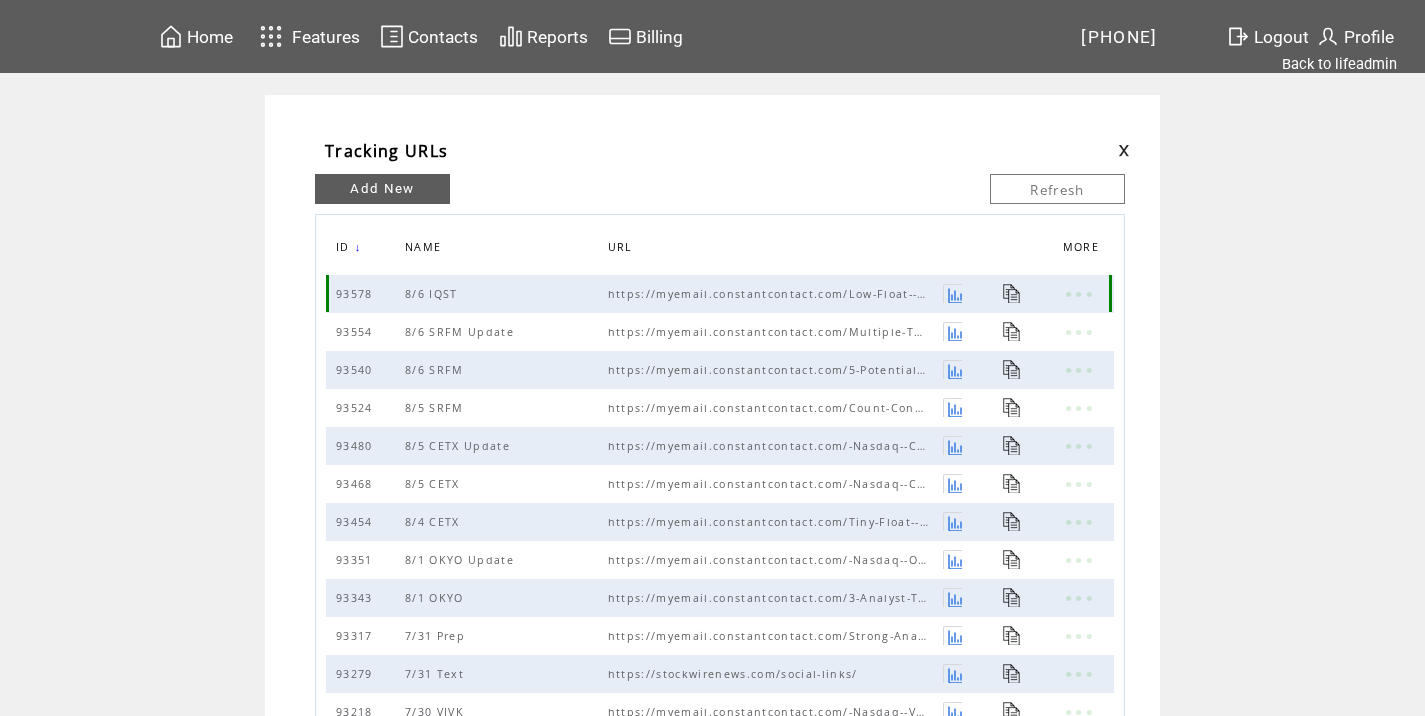 click at bounding box center [1012, 293] 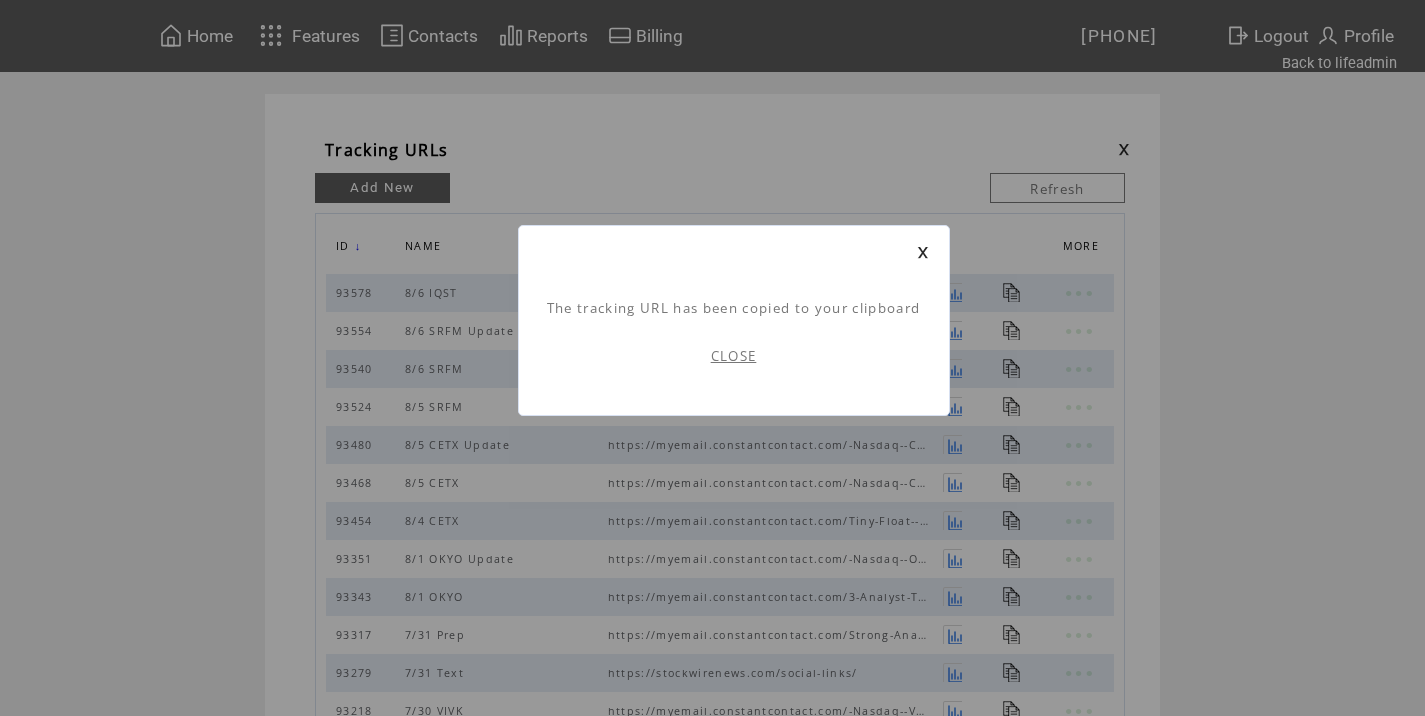 click on "CLOSE" at bounding box center (734, 356) 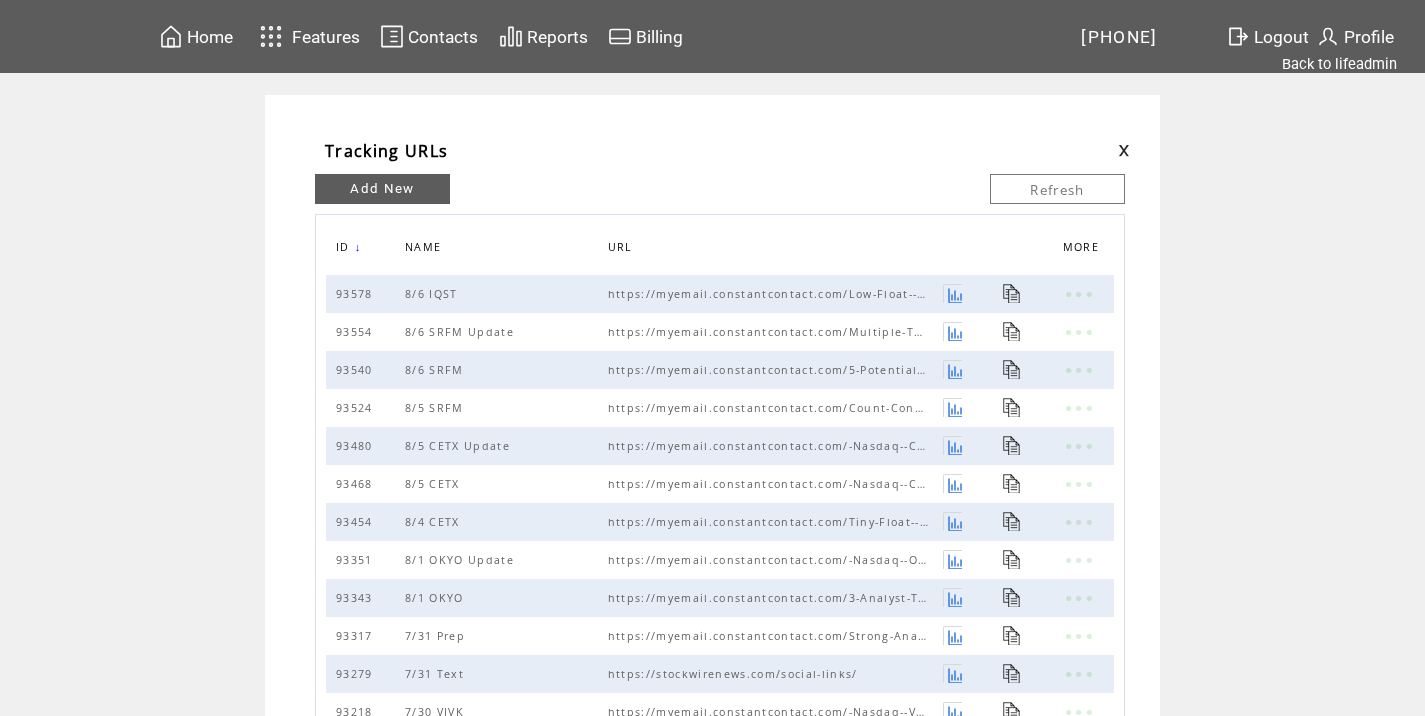 click at bounding box center (1124, 150) 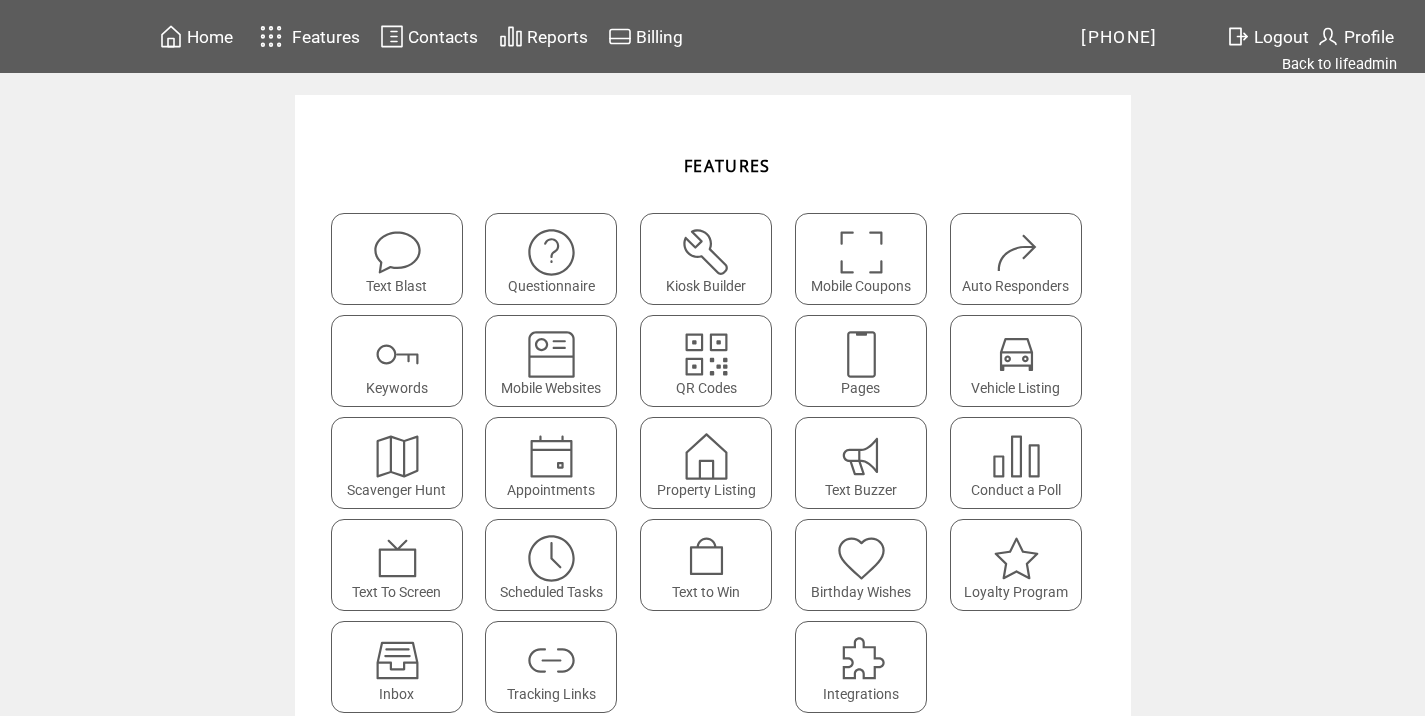 scroll, scrollTop: 0, scrollLeft: 0, axis: both 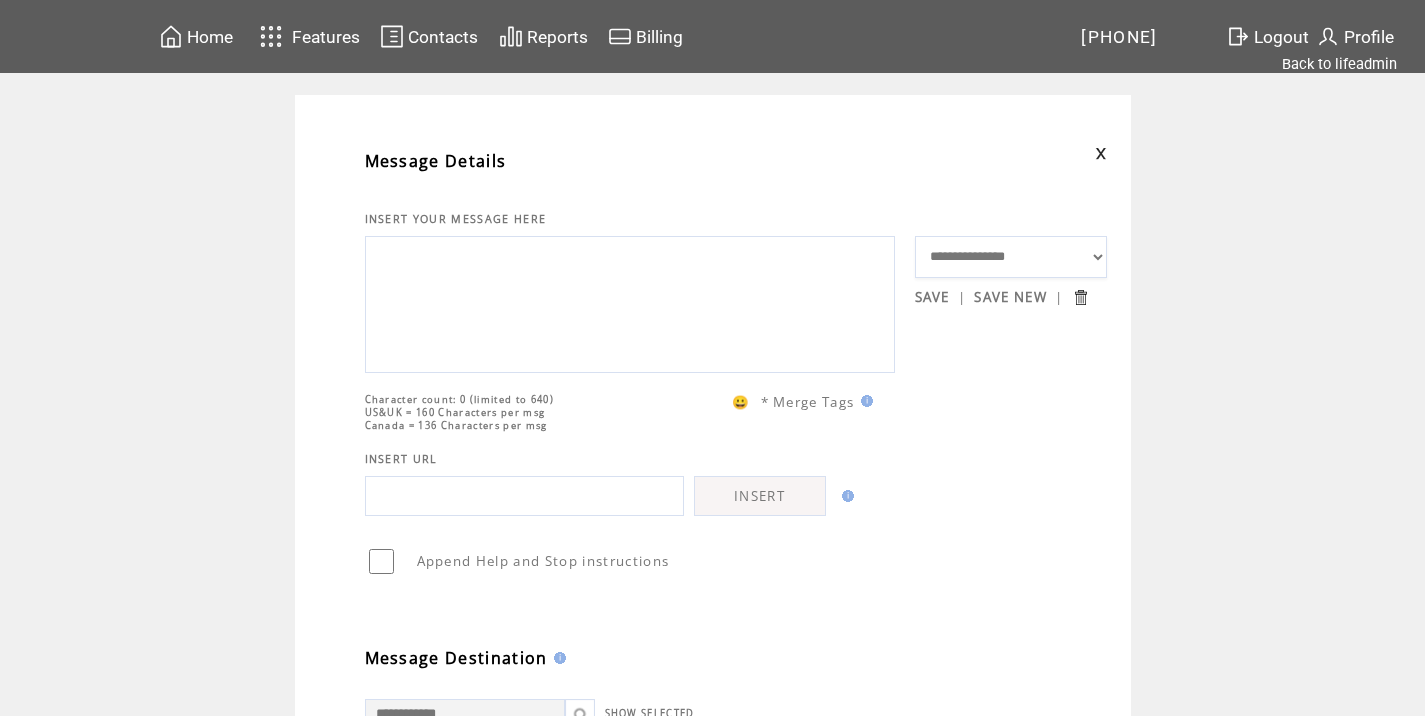click at bounding box center [630, 302] 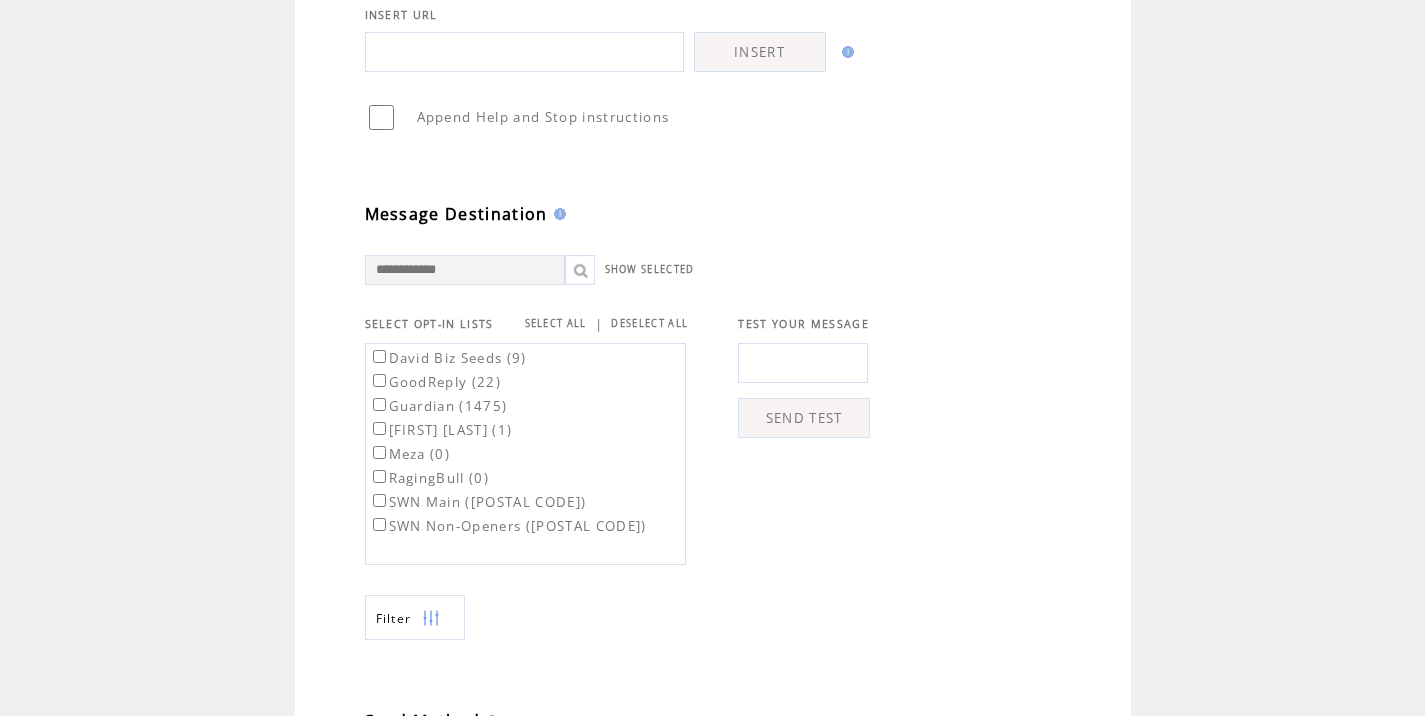 scroll, scrollTop: 457, scrollLeft: 0, axis: vertical 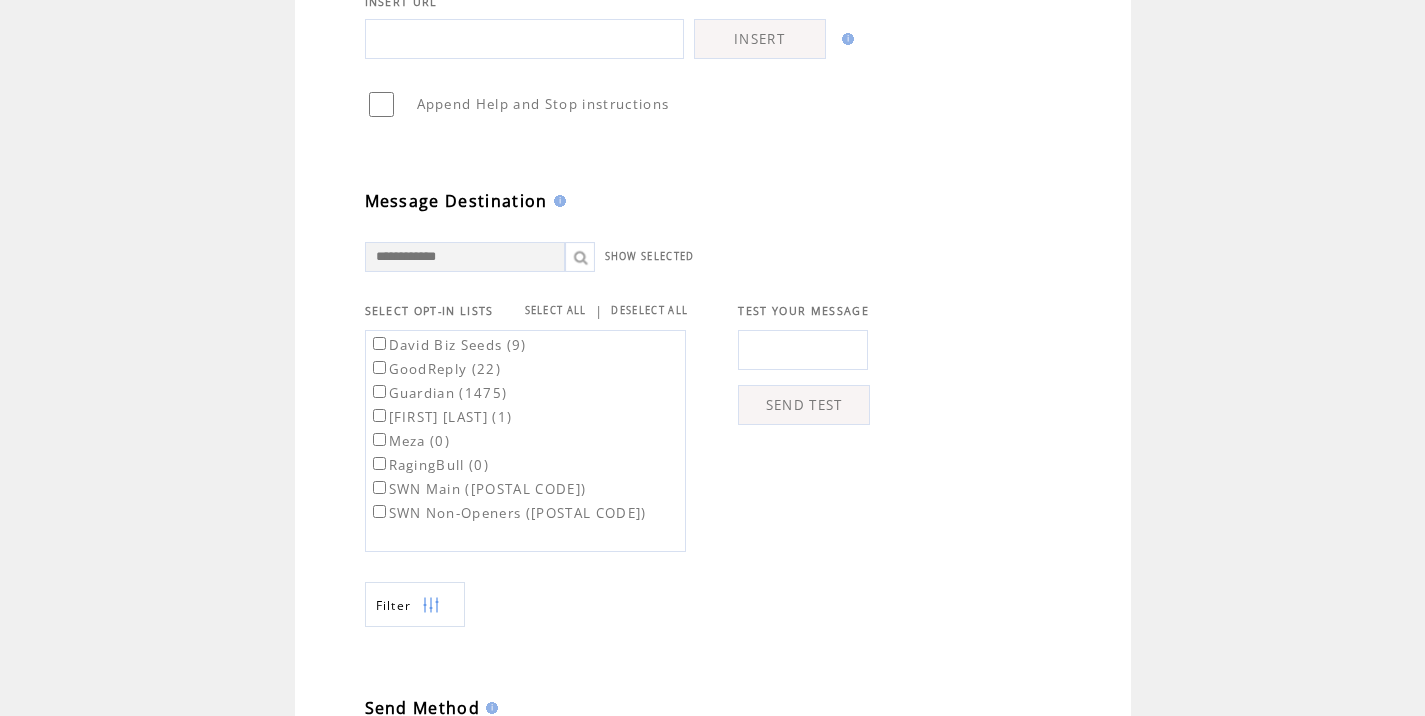 type on "**********" 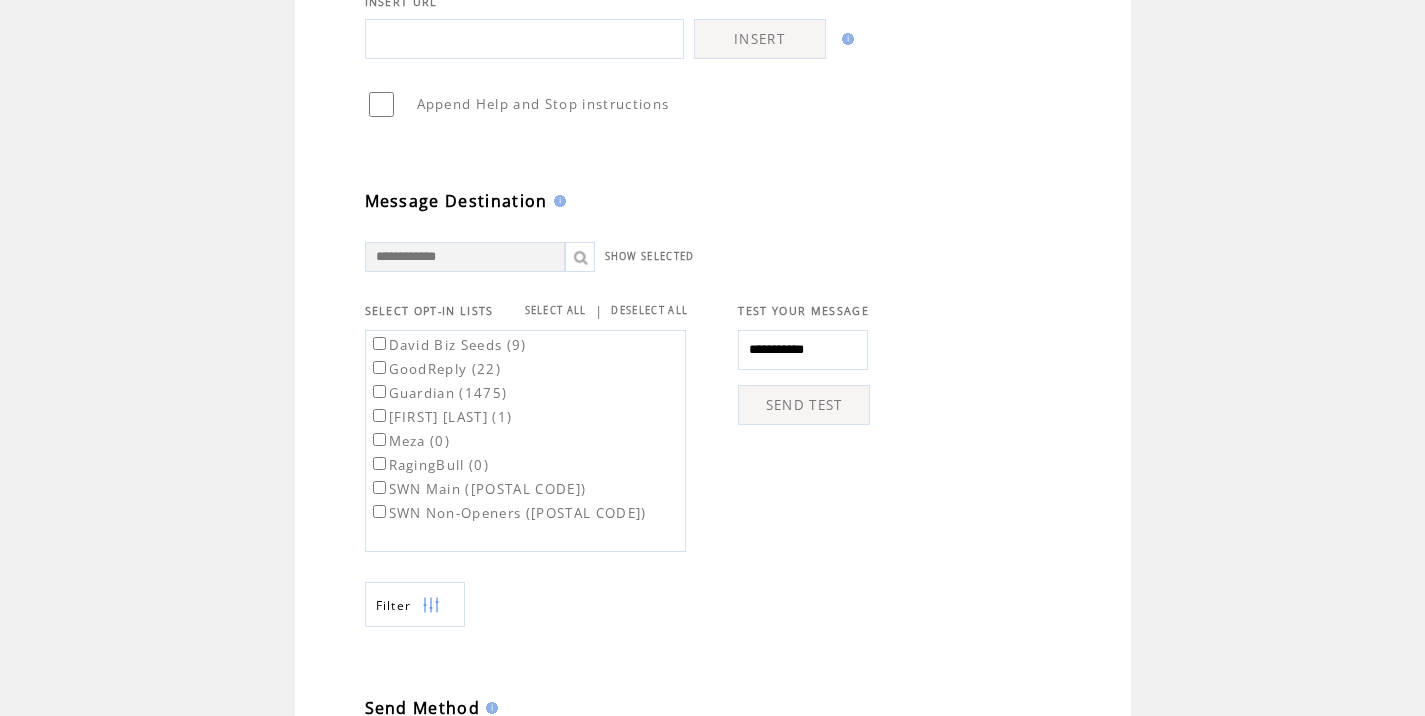 click on "SEND TEST" at bounding box center (804, 405) 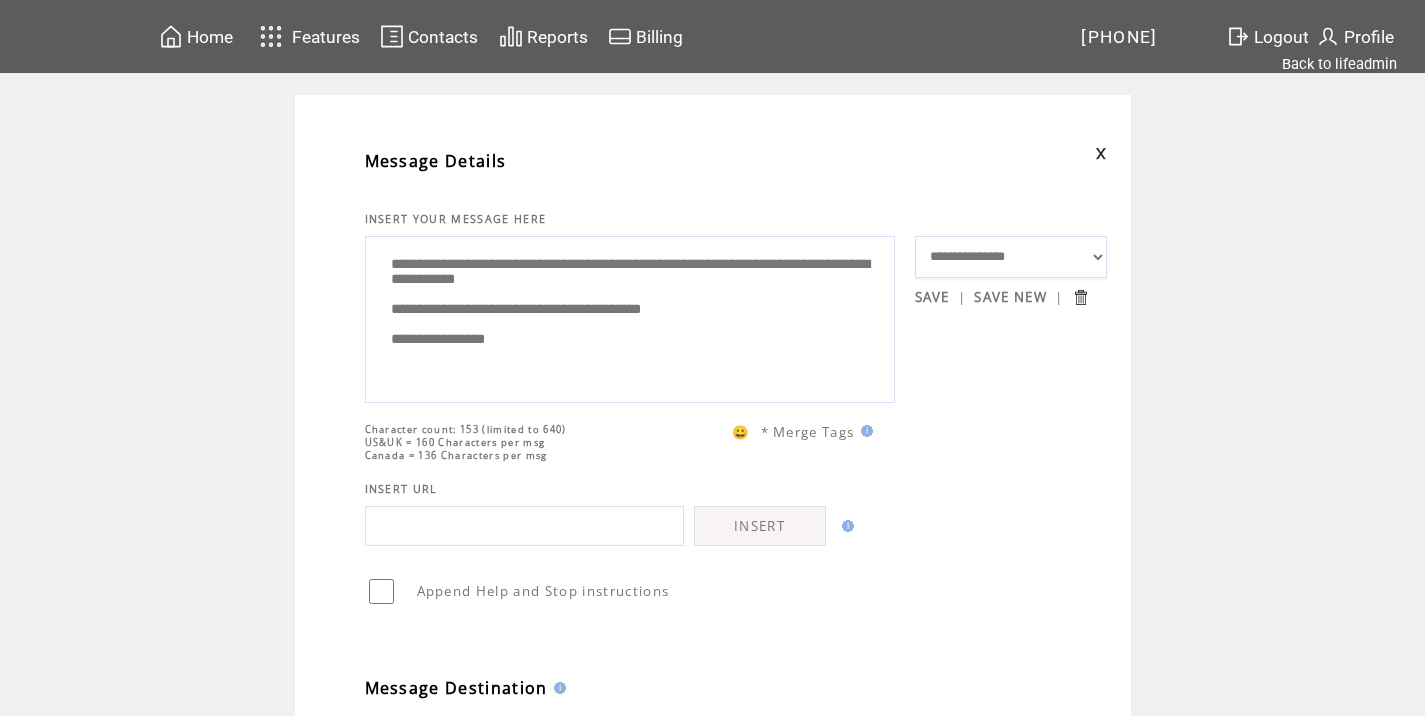 scroll, scrollTop: 0, scrollLeft: 0, axis: both 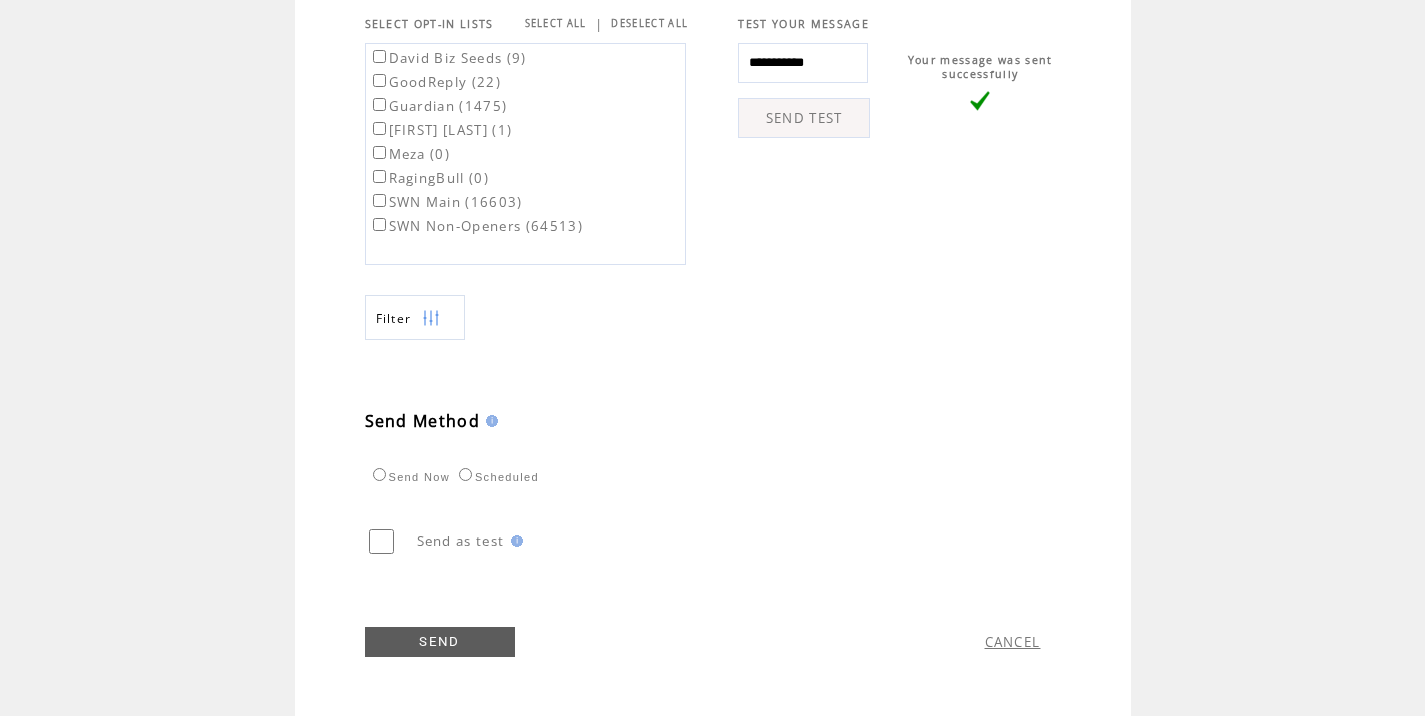 click on "SWN Main (16603)" at bounding box center (476, 201) 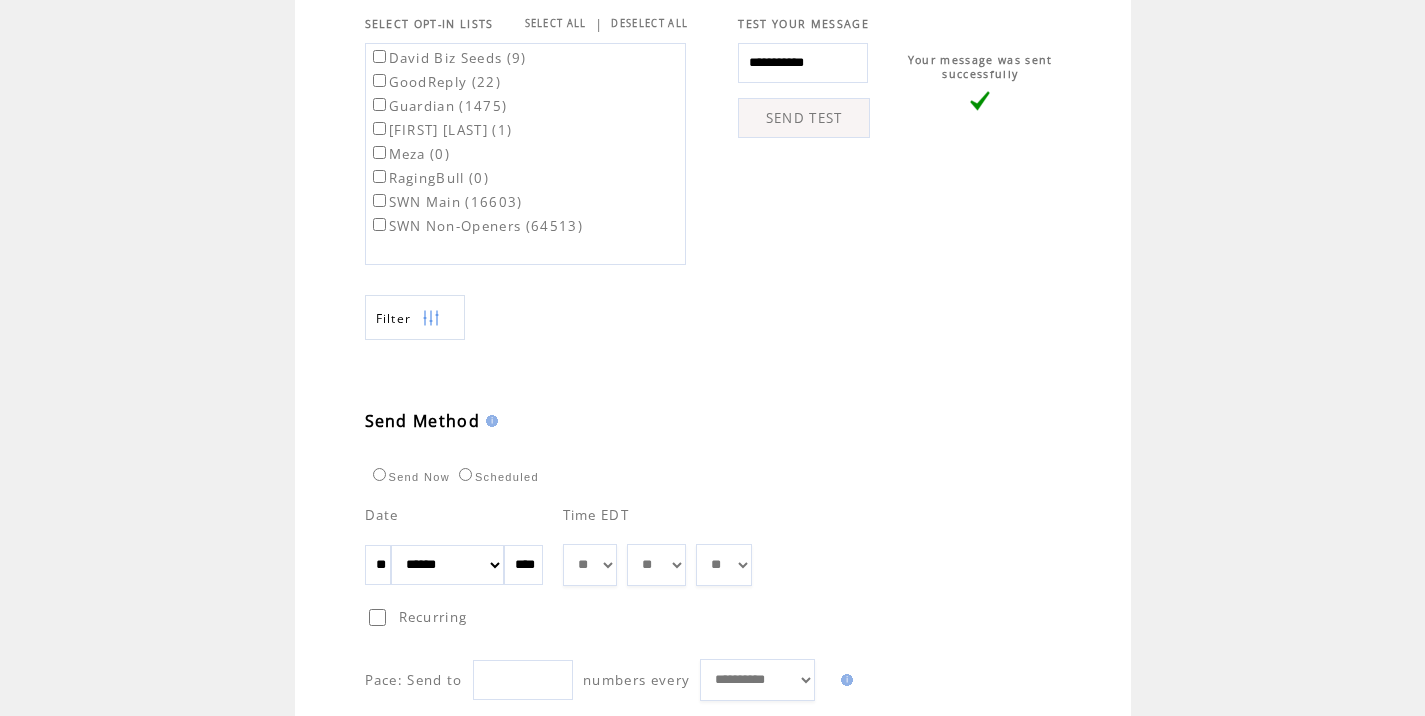 click on "** 	 ** 	 ** 	 ** 	 ** 	 ** 	 ** 	 ** 	 ** 	 ** 	 ** 	 ** 	 **" at bounding box center (590, 565) 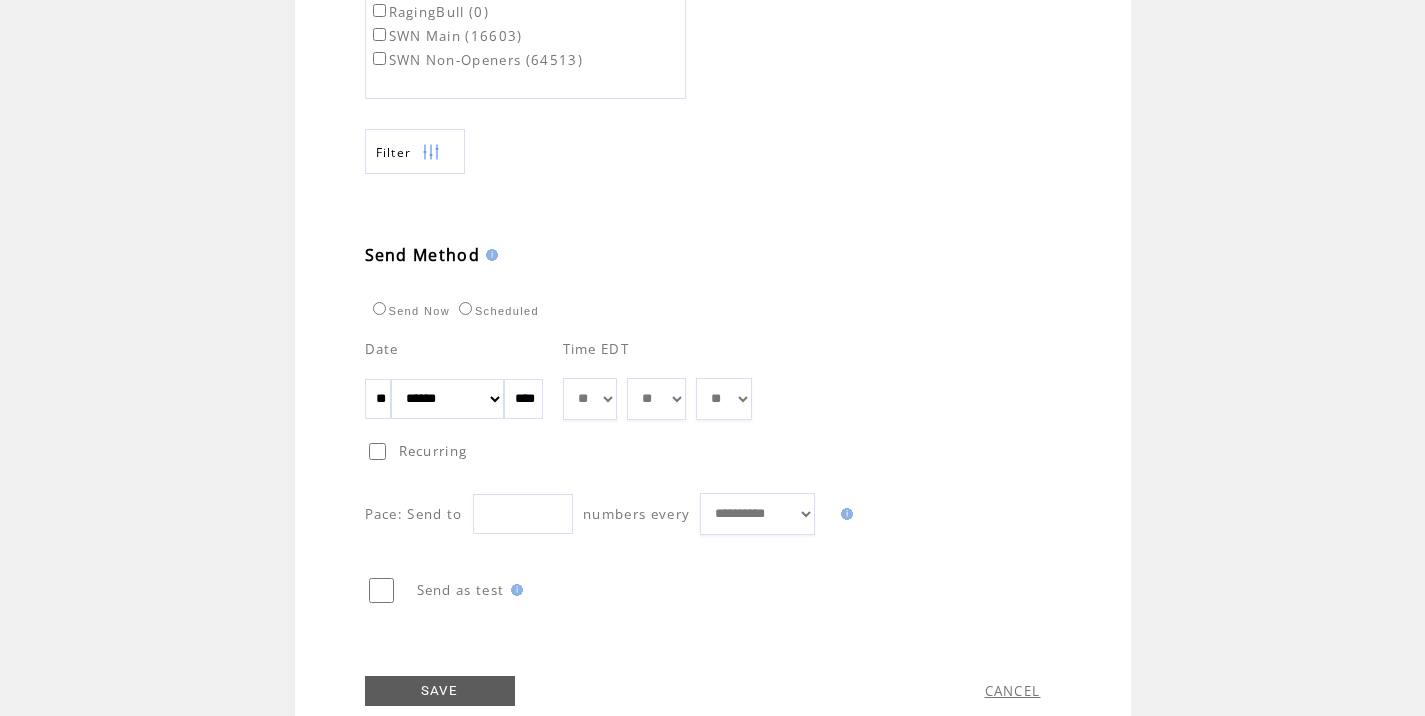 scroll, scrollTop: 953, scrollLeft: 0, axis: vertical 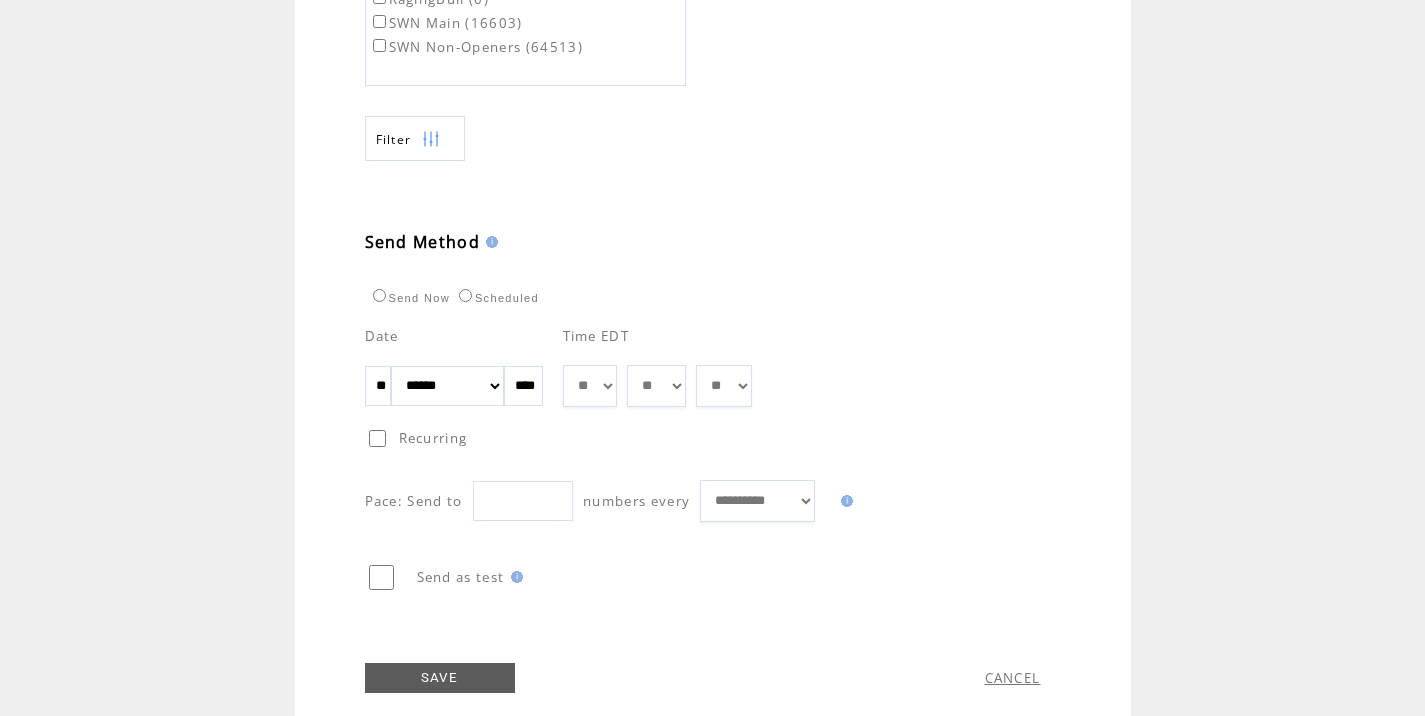 click on "SAVE" at bounding box center (440, 678) 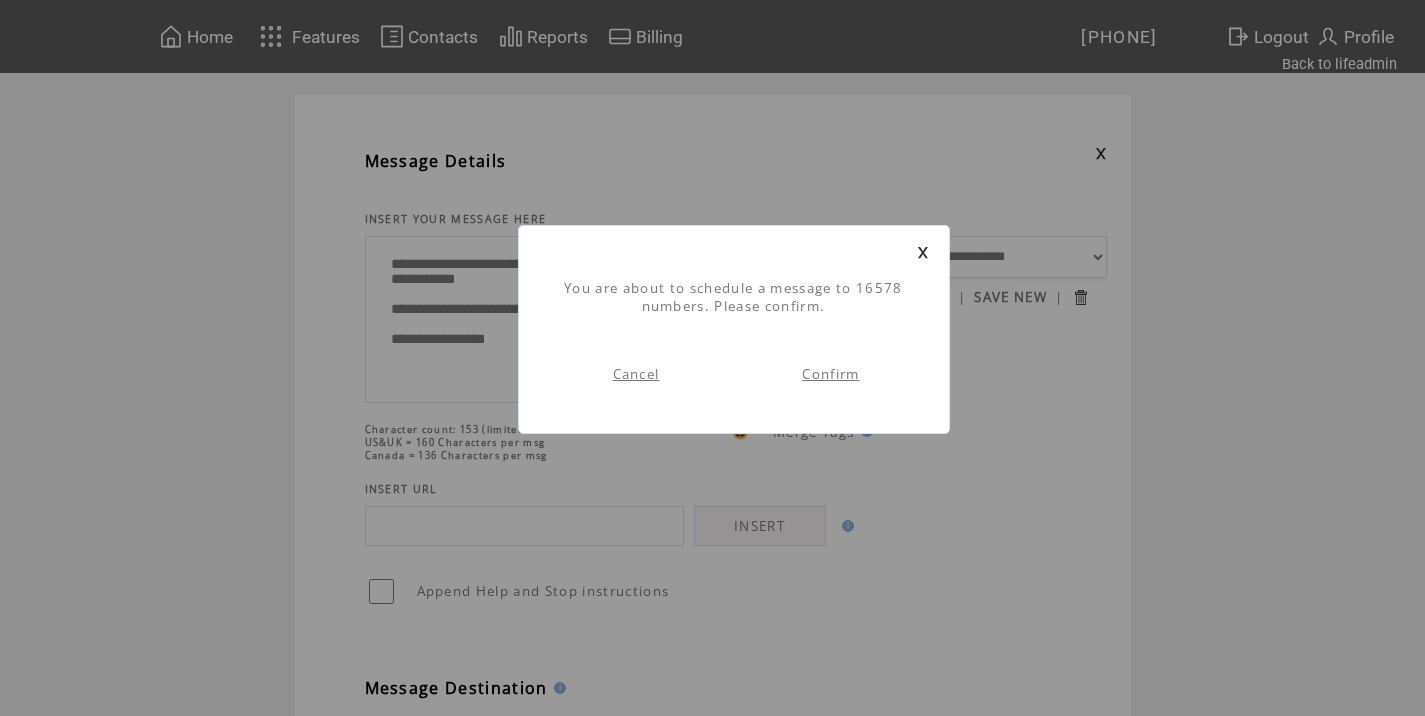 scroll, scrollTop: 1, scrollLeft: 0, axis: vertical 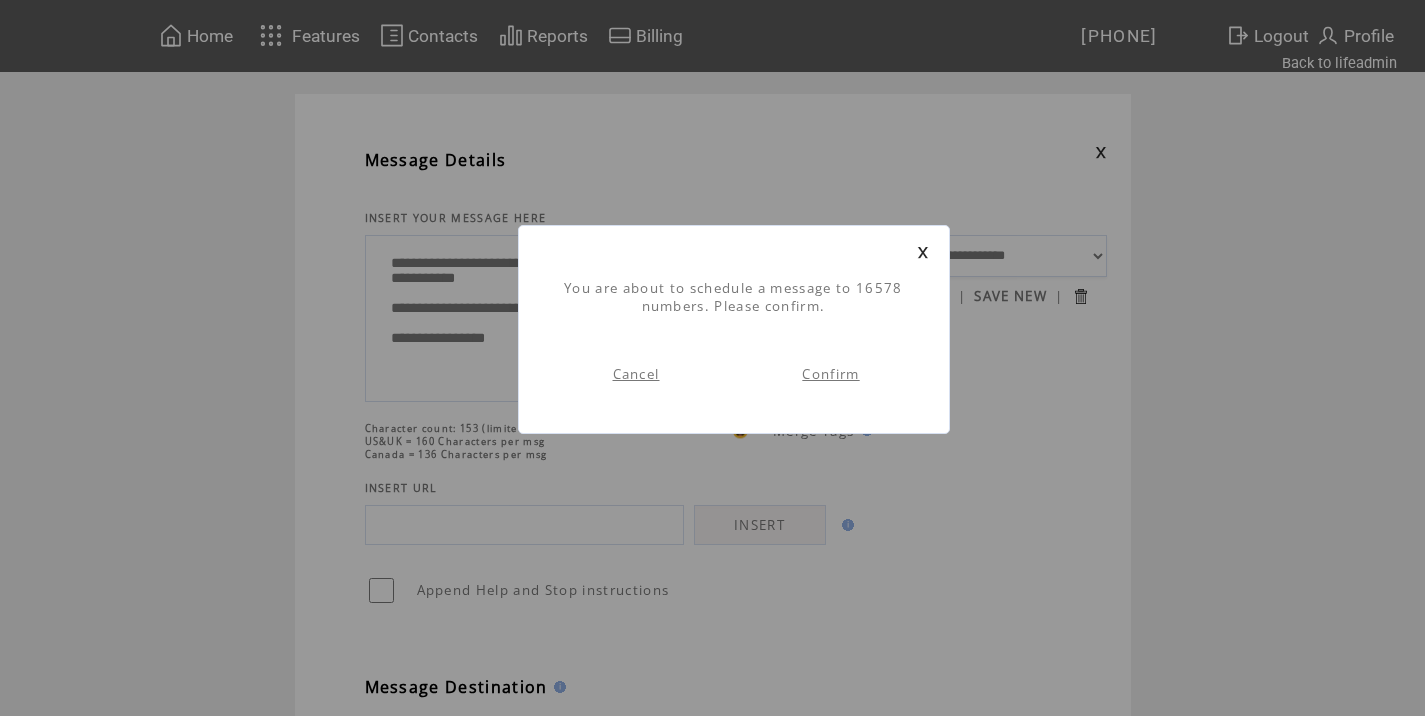 click on "Confirm" at bounding box center (830, 374) 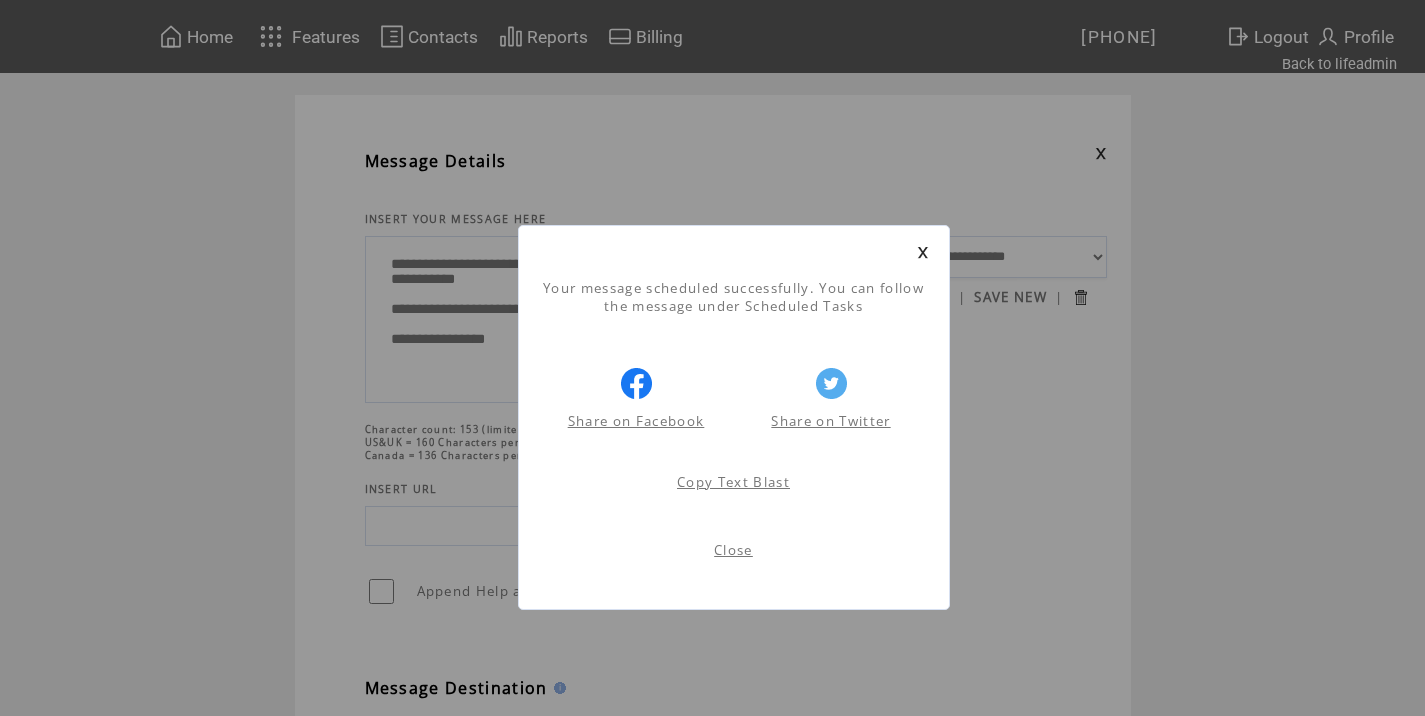scroll, scrollTop: 1, scrollLeft: 0, axis: vertical 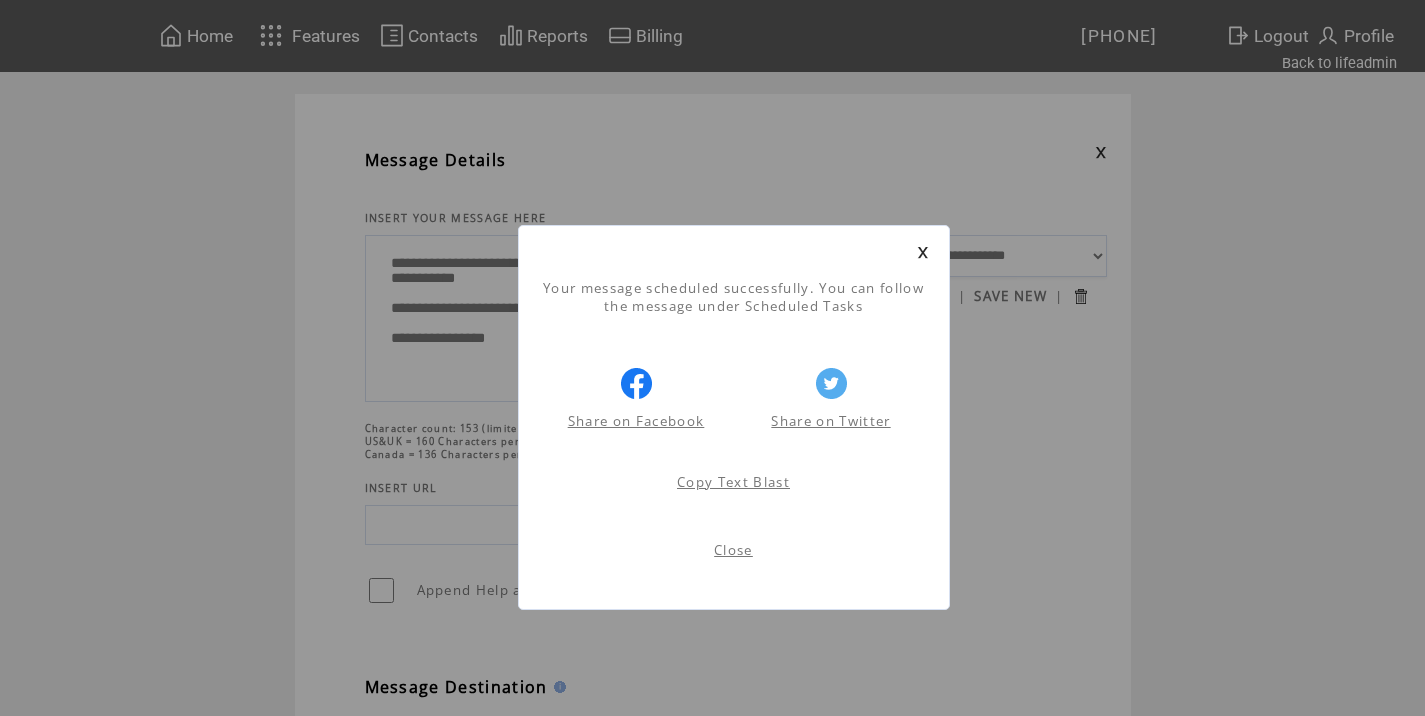 click on "Close" at bounding box center (733, 550) 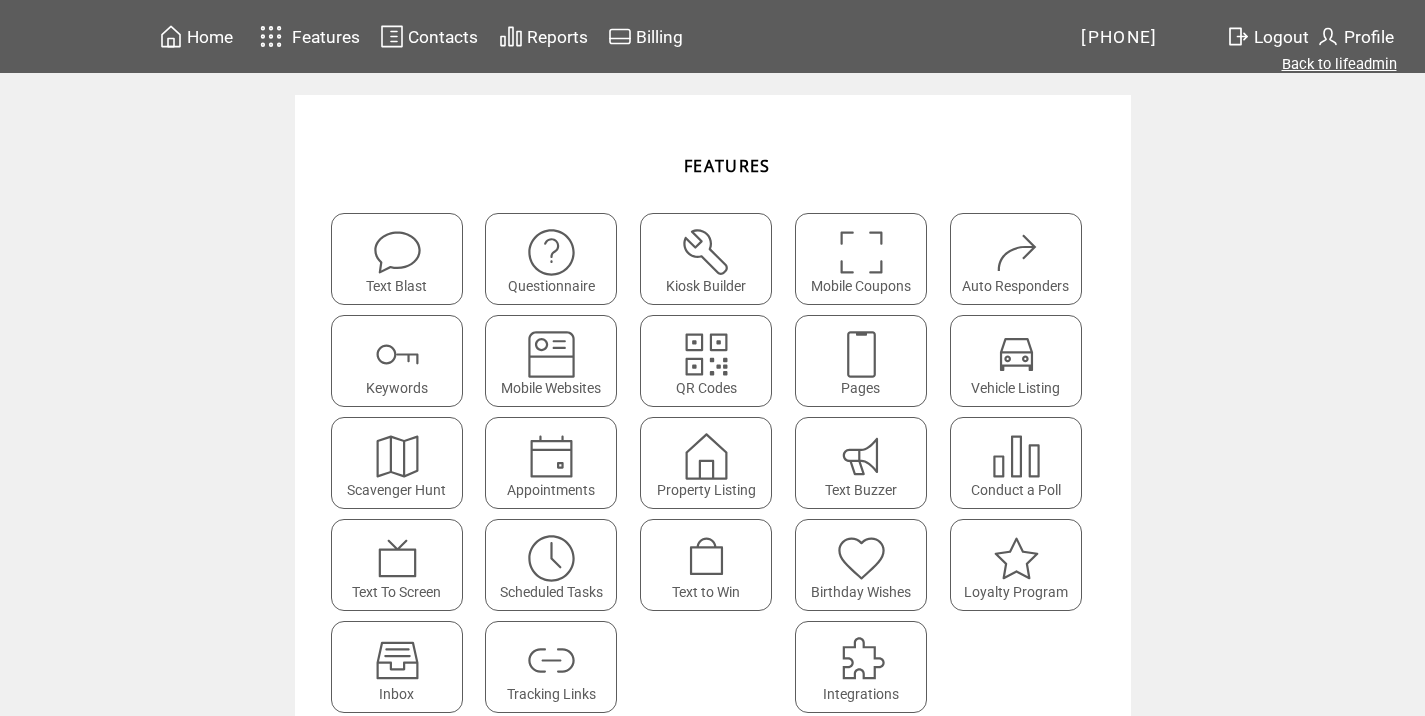 scroll, scrollTop: 0, scrollLeft: 0, axis: both 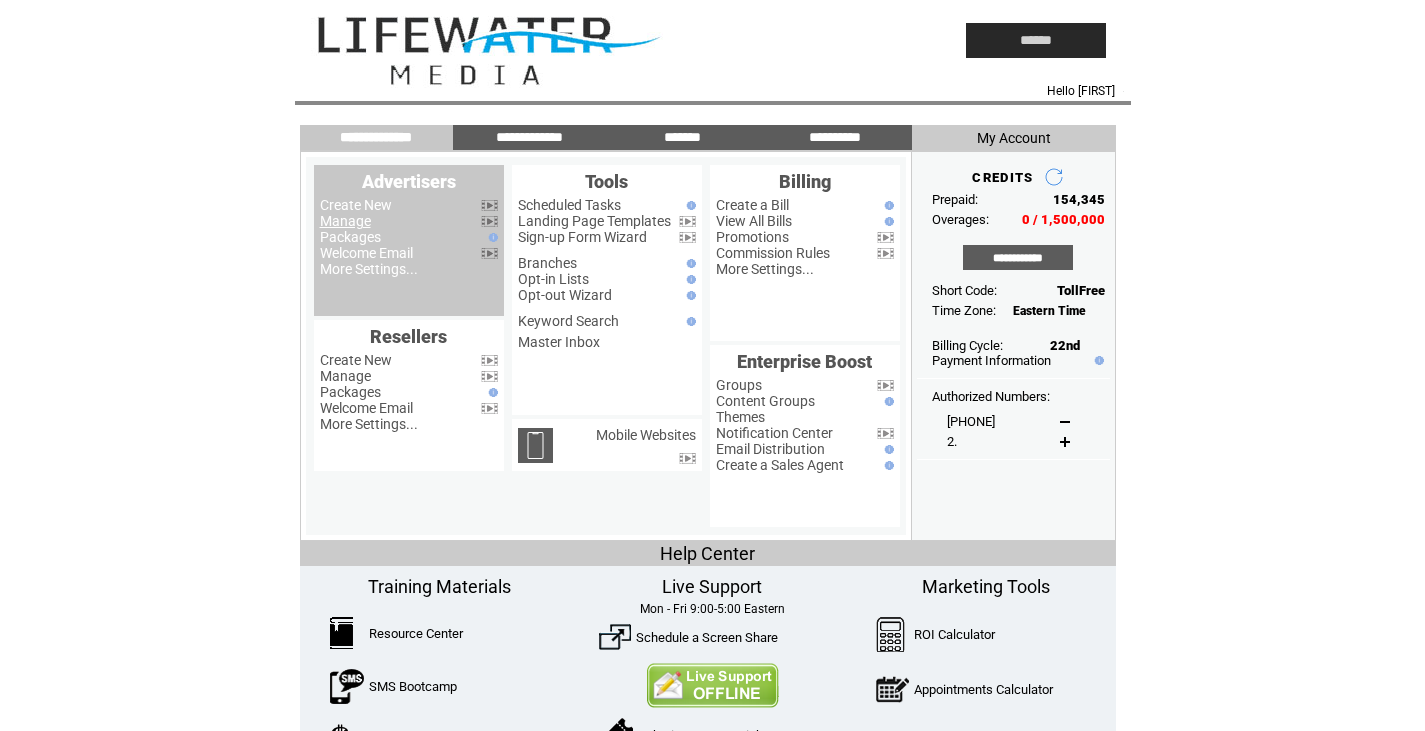 click on "Manage" at bounding box center [345, 221] 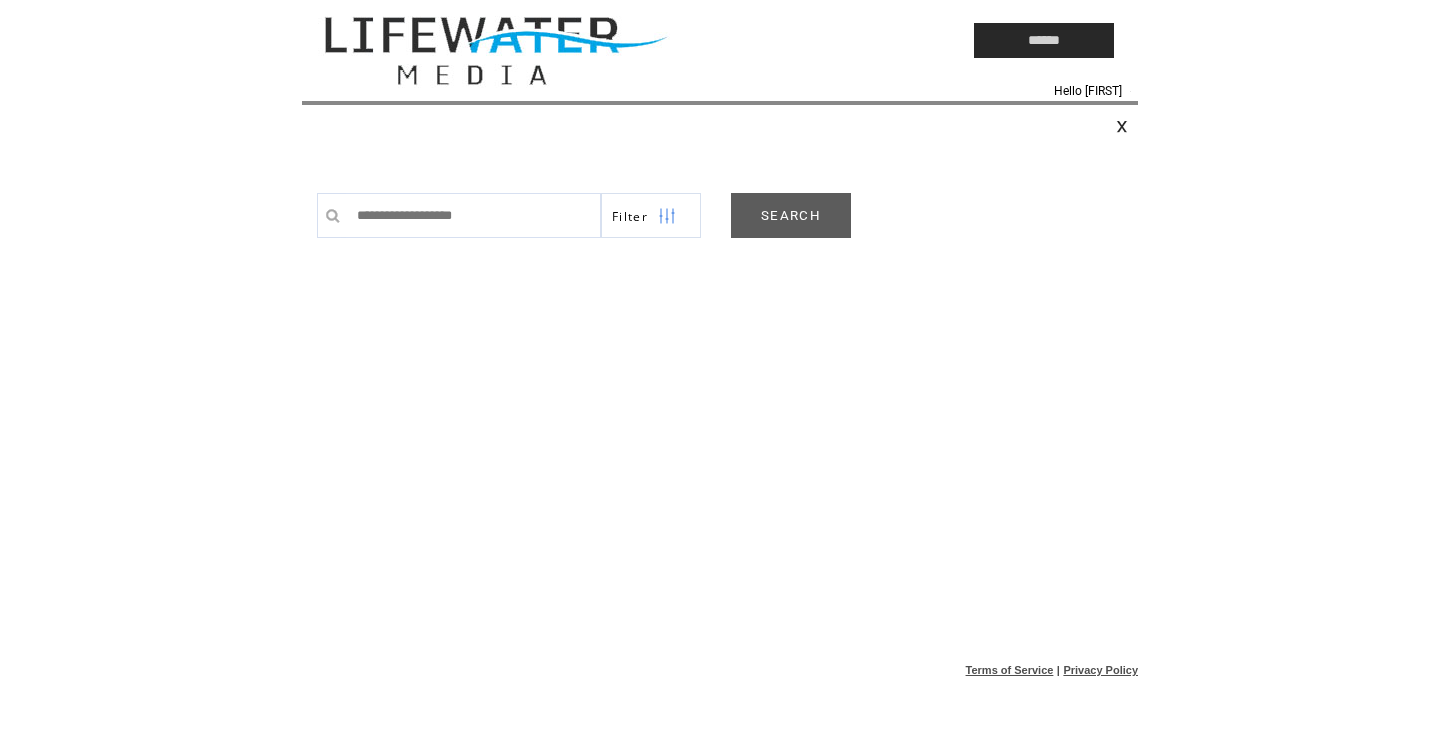 scroll, scrollTop: 0, scrollLeft: 0, axis: both 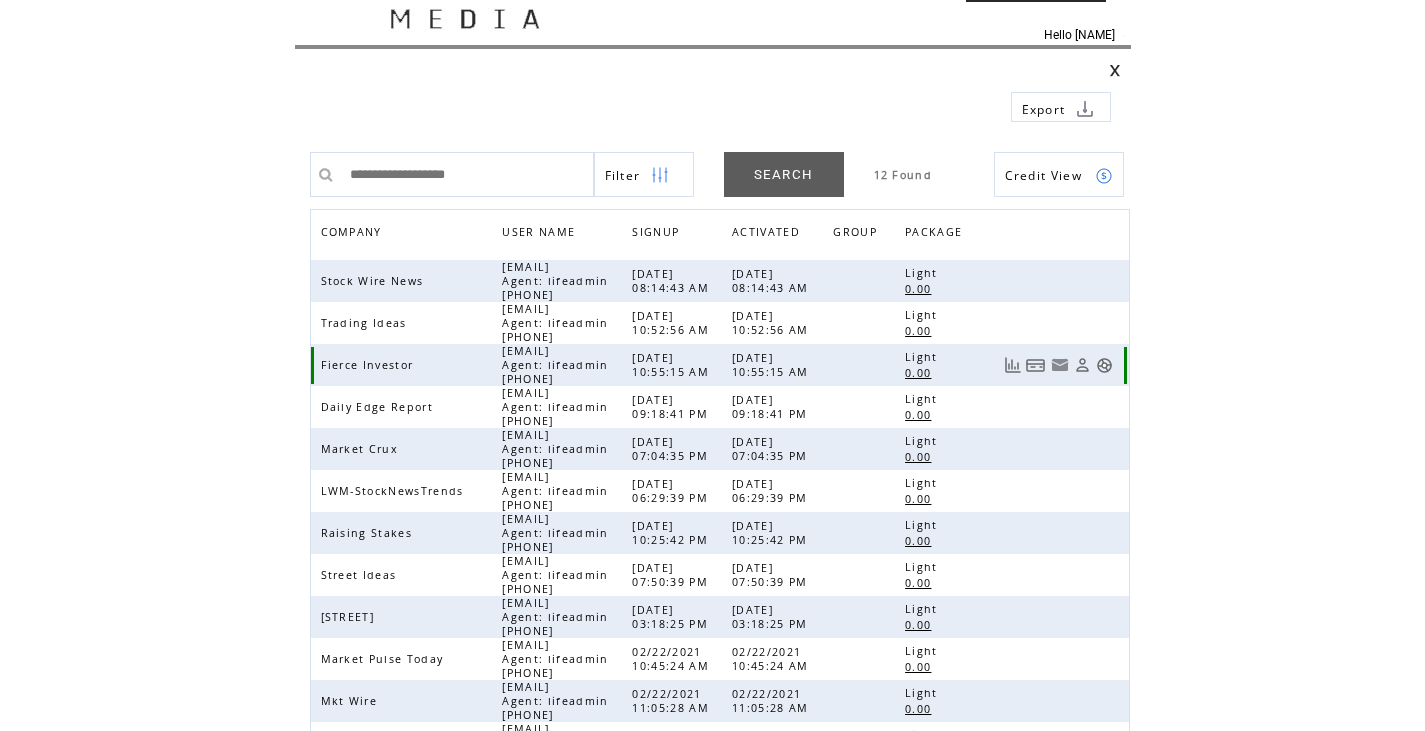 click at bounding box center [1104, 365] 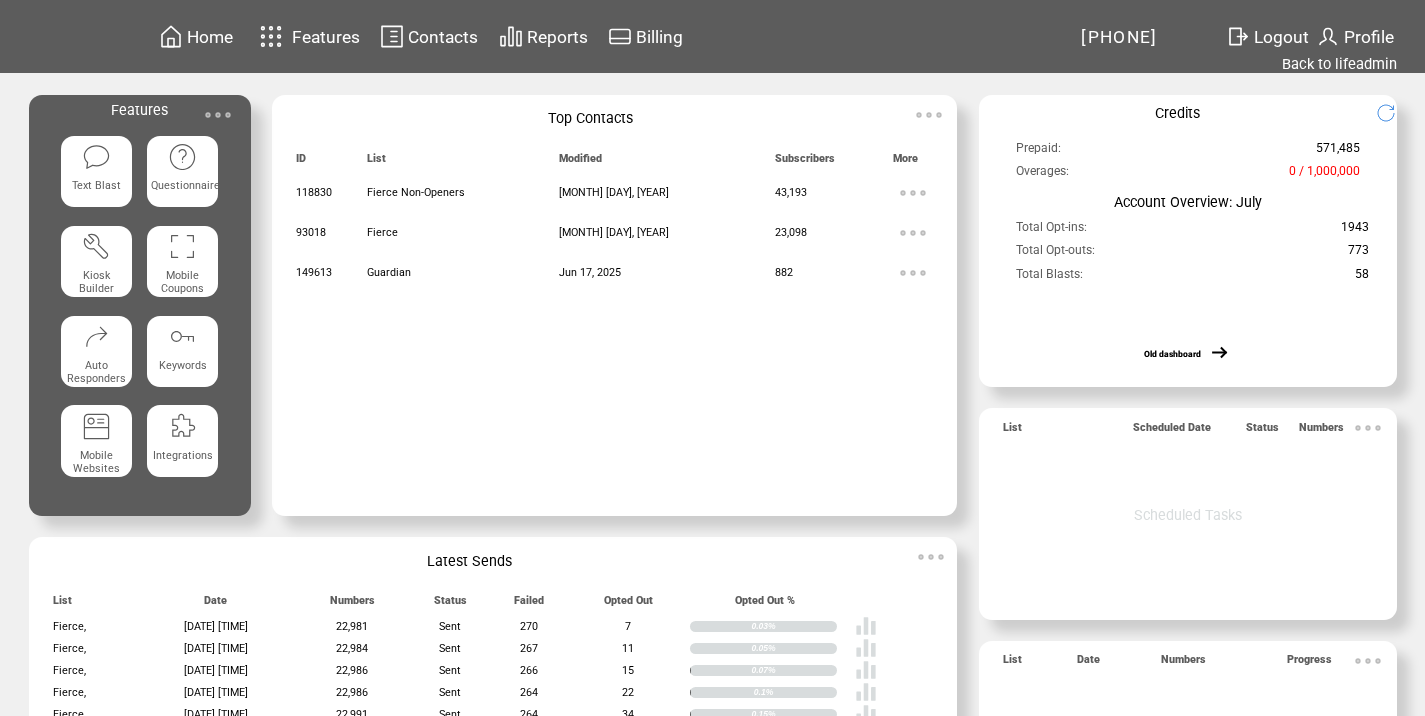 scroll, scrollTop: 0, scrollLeft: 0, axis: both 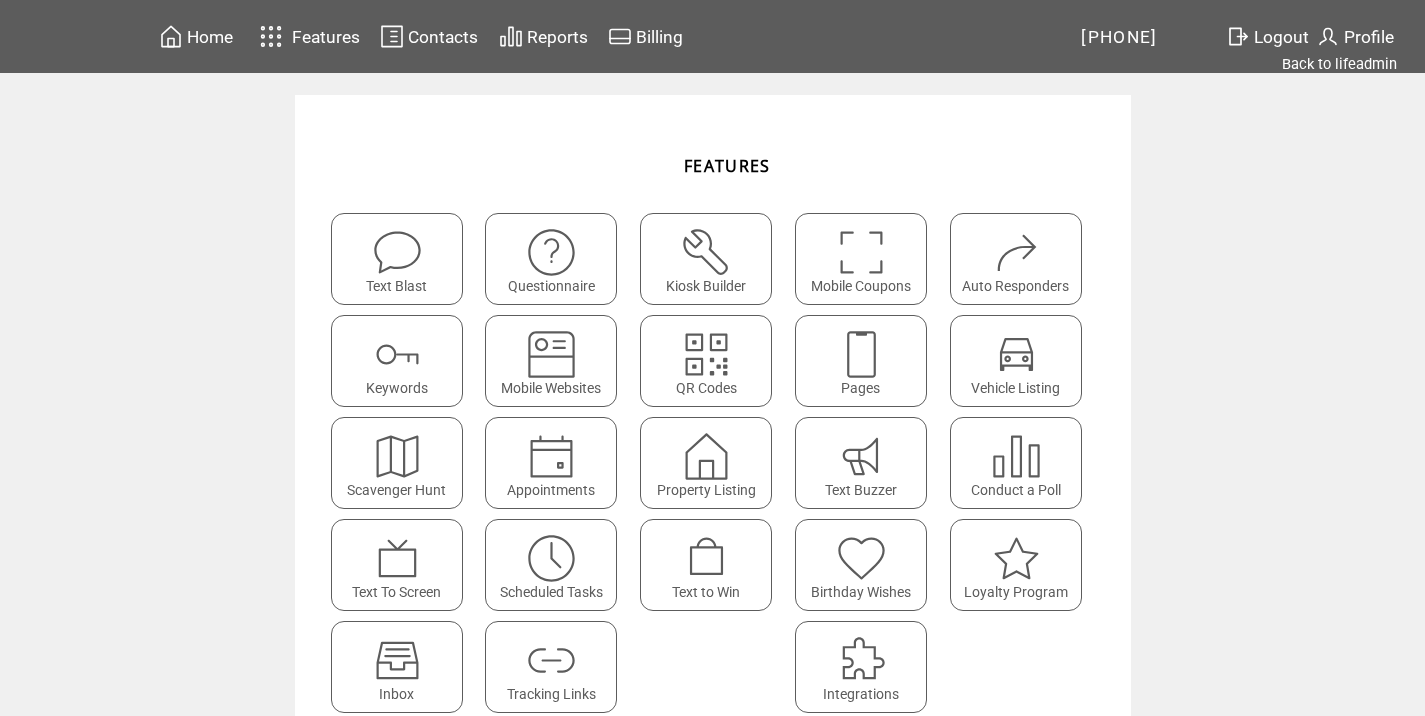 click at bounding box center [551, 653] 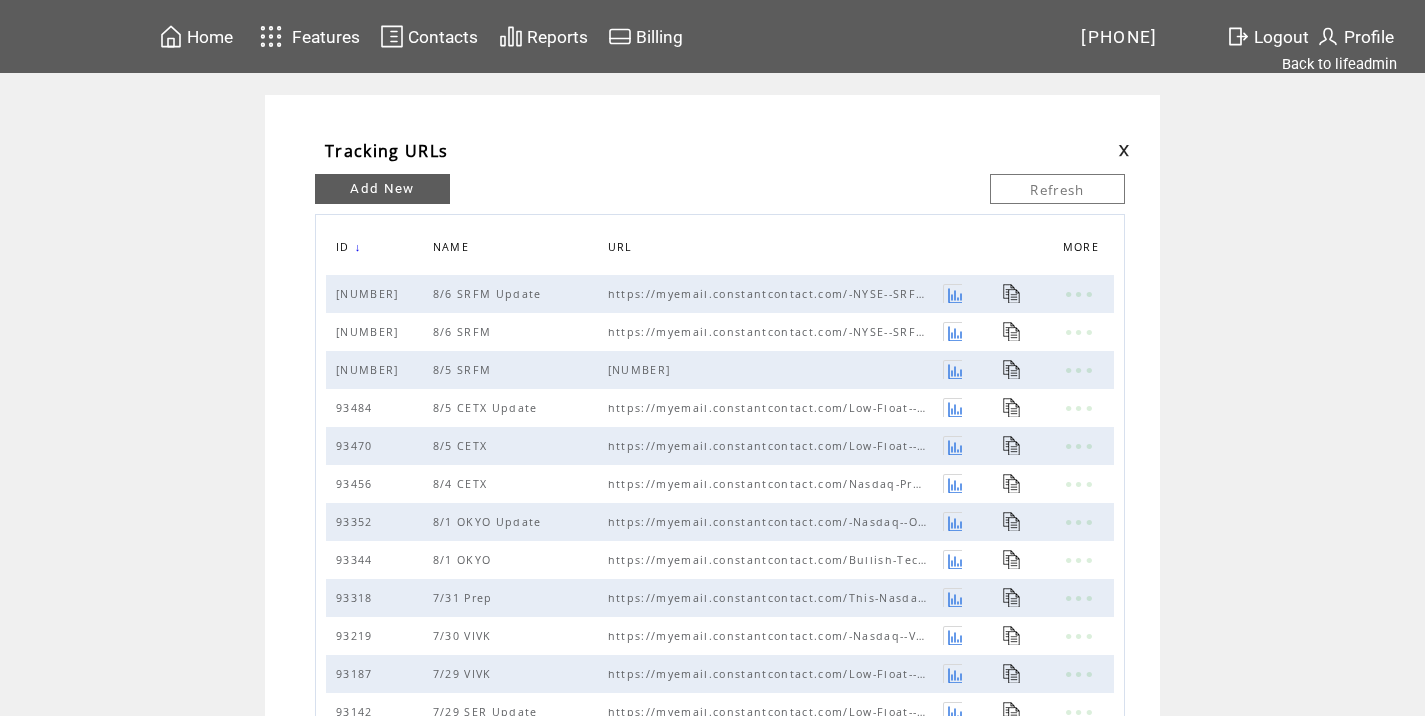 scroll, scrollTop: 0, scrollLeft: 0, axis: both 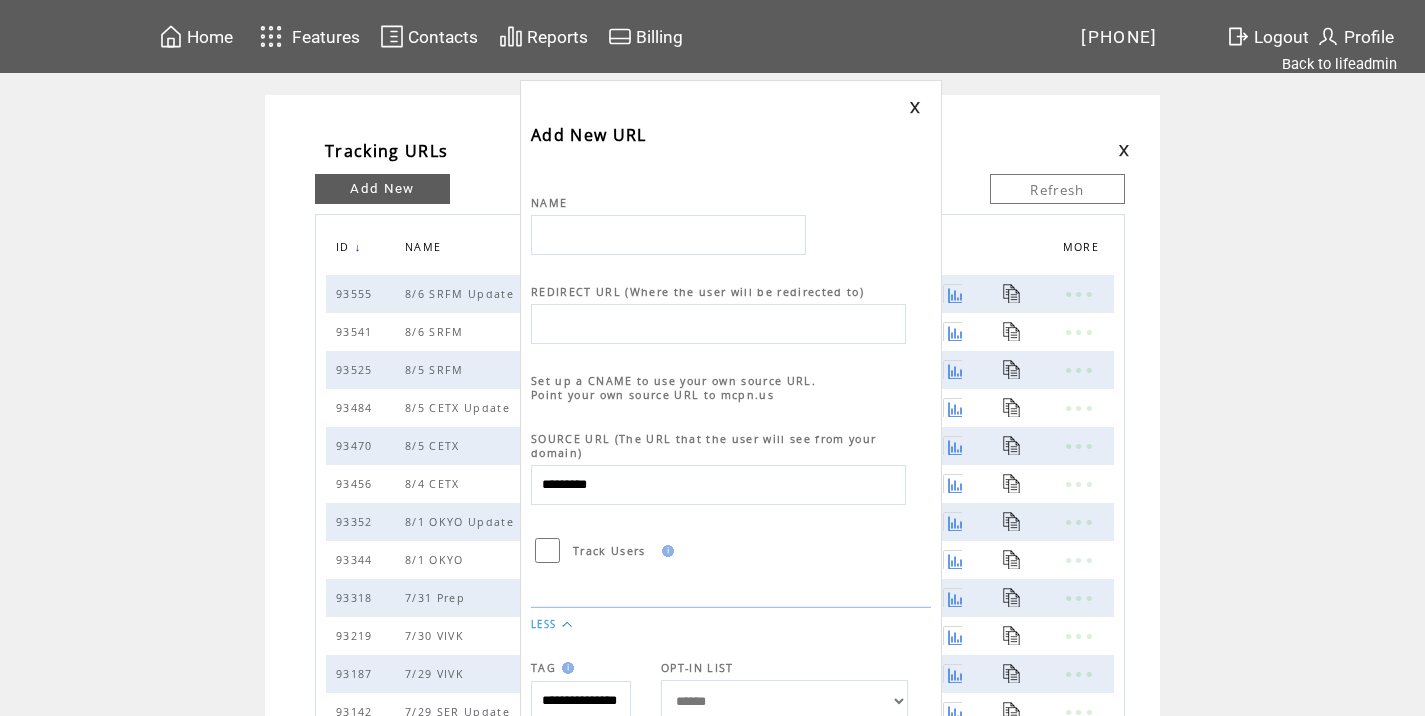 click at bounding box center [668, 235] 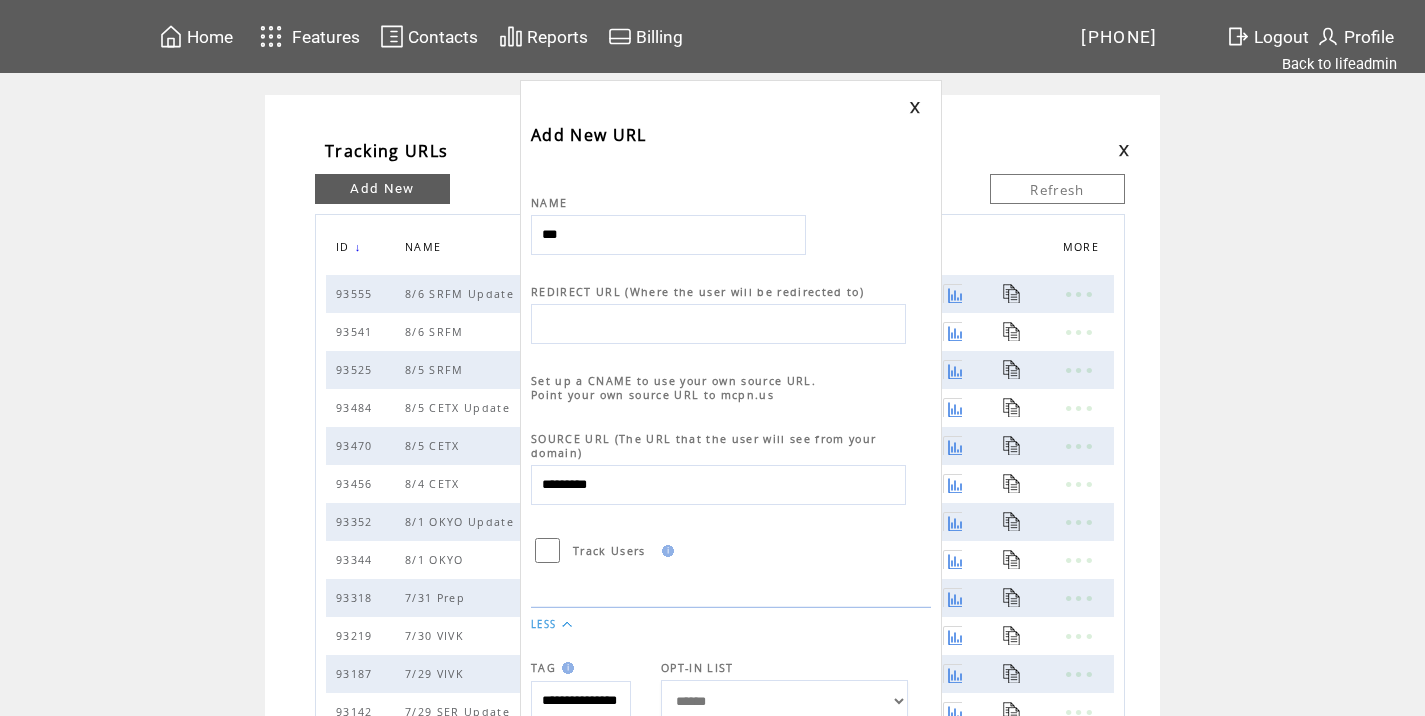 type on "********" 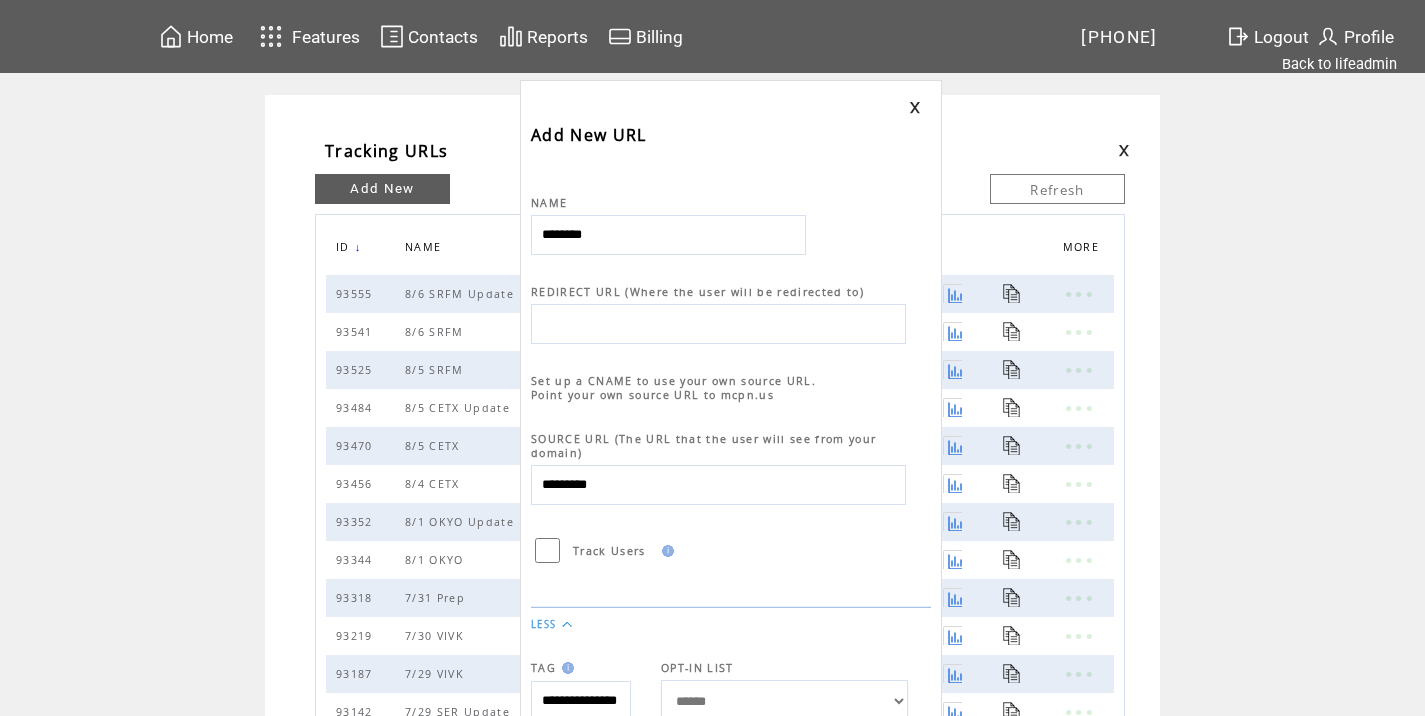 click at bounding box center [718, 324] 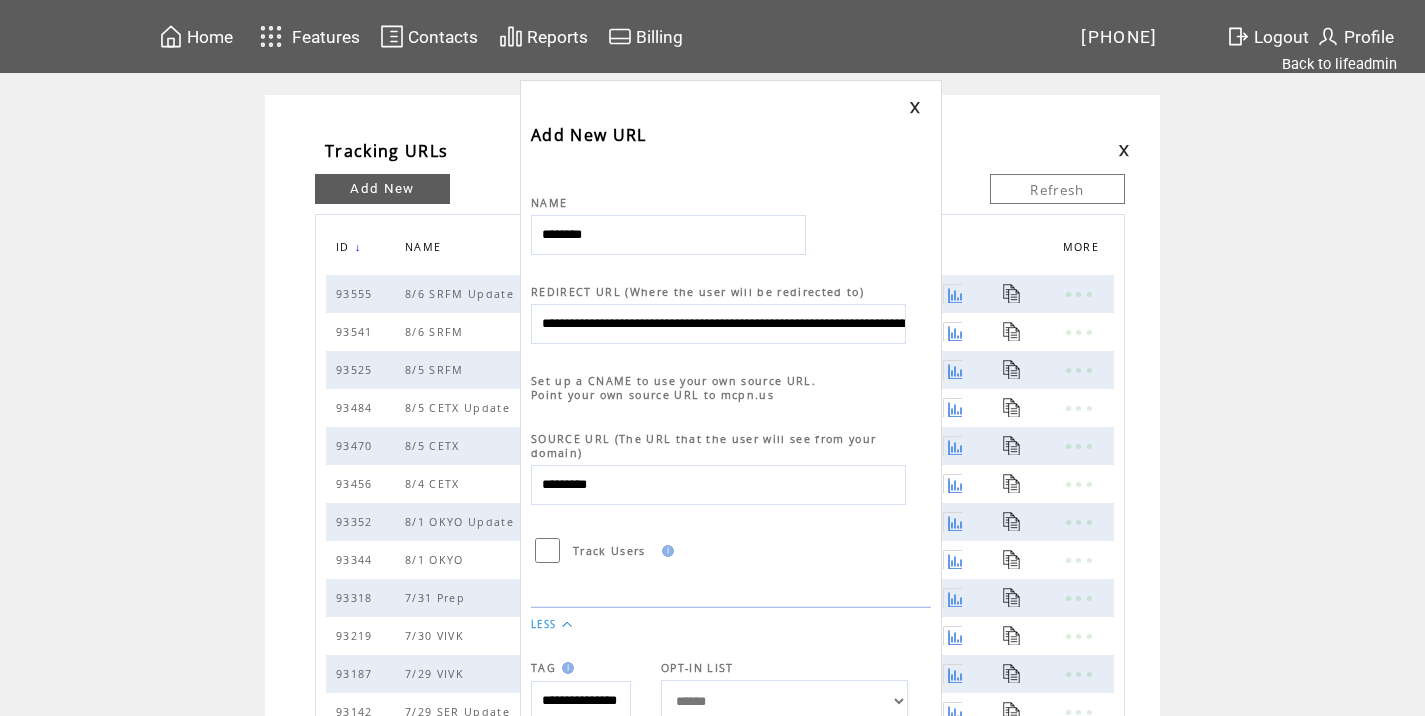 scroll, scrollTop: 0, scrollLeft: 951, axis: horizontal 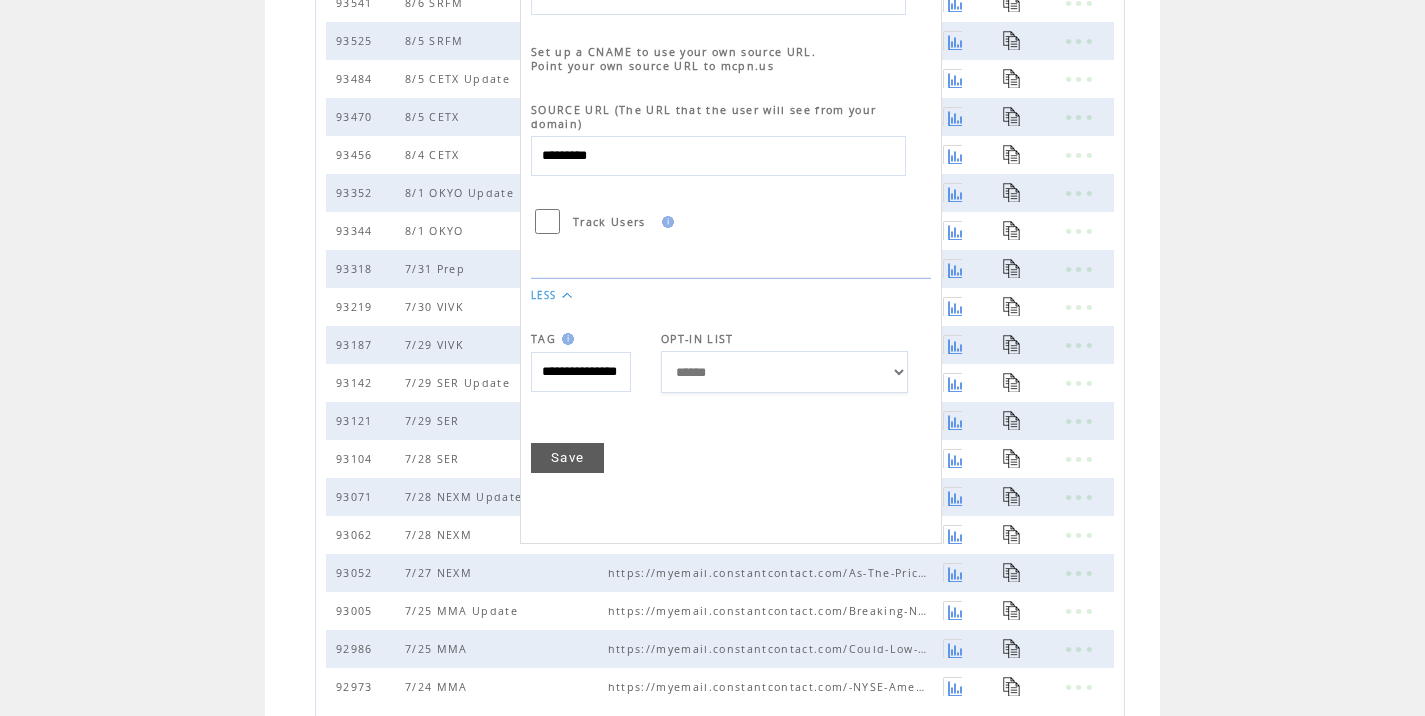 type on "**********" 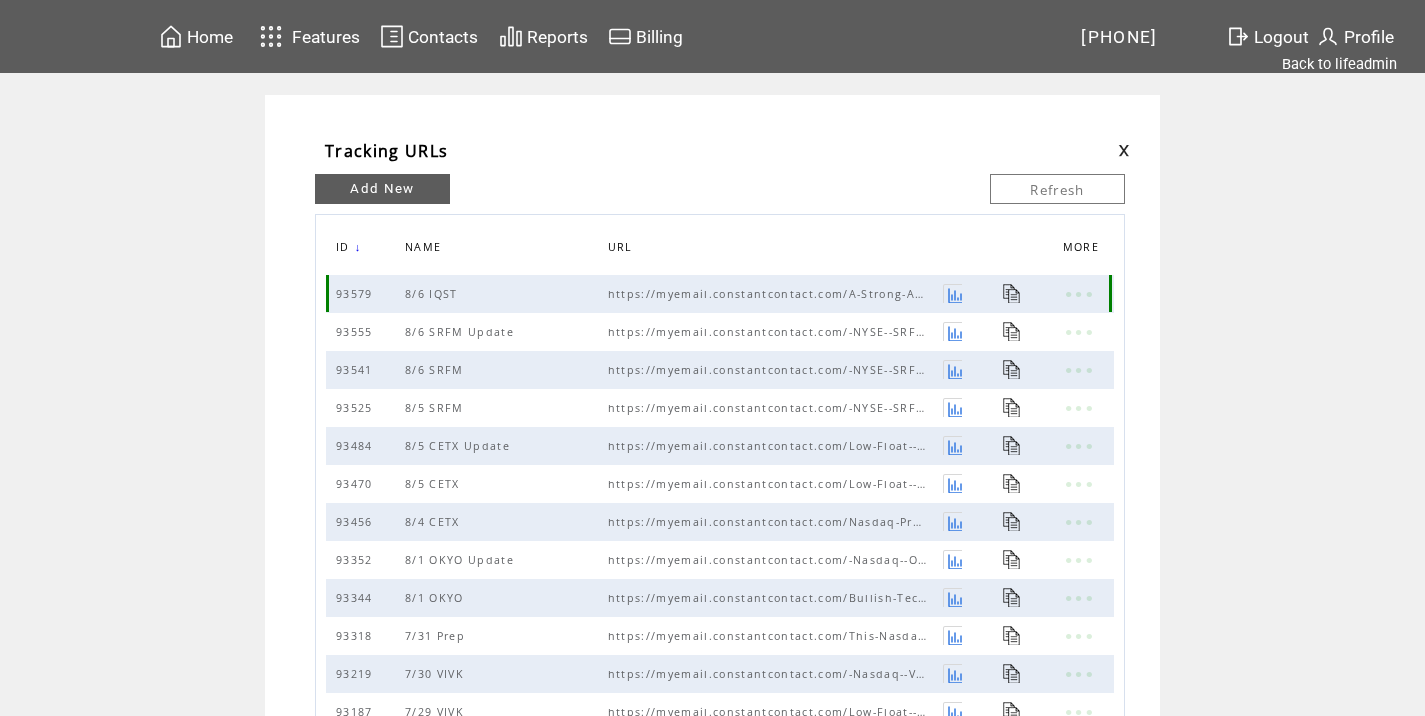 click at bounding box center (1012, 293) 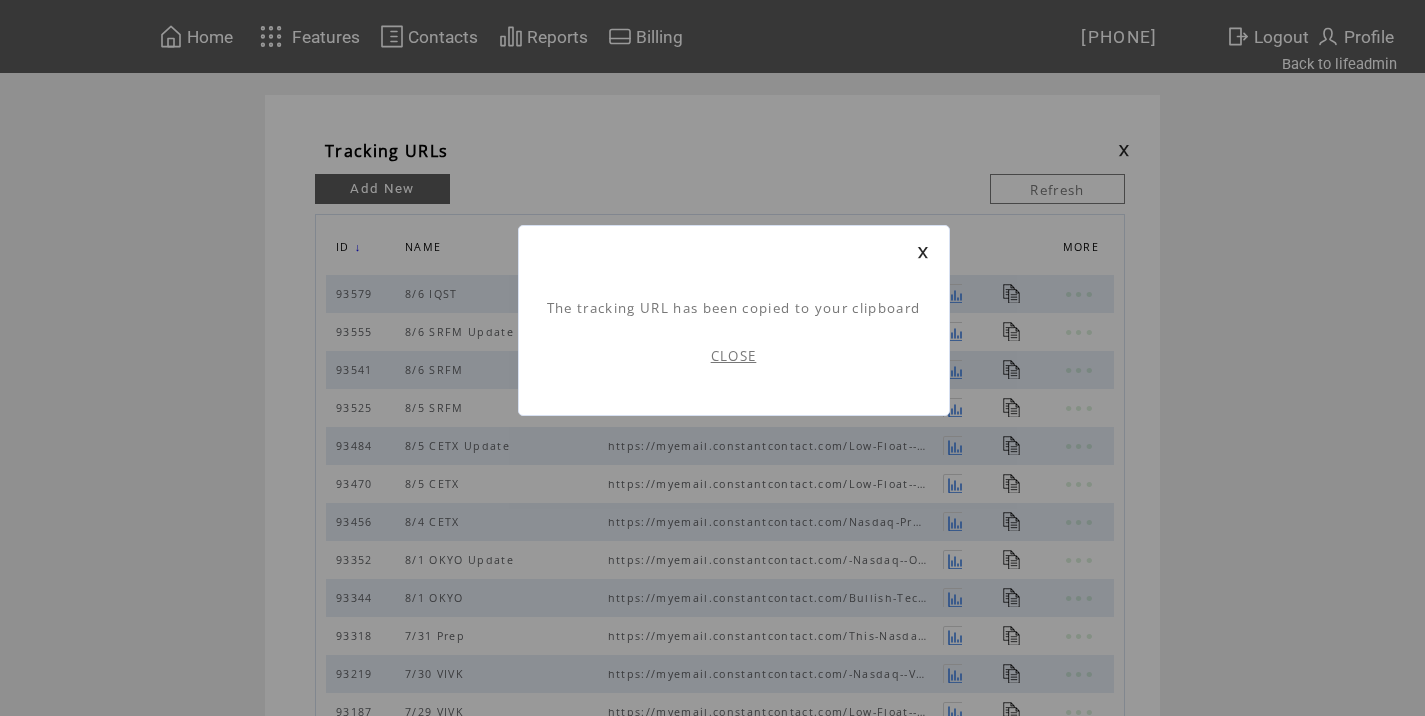 scroll, scrollTop: 1, scrollLeft: 0, axis: vertical 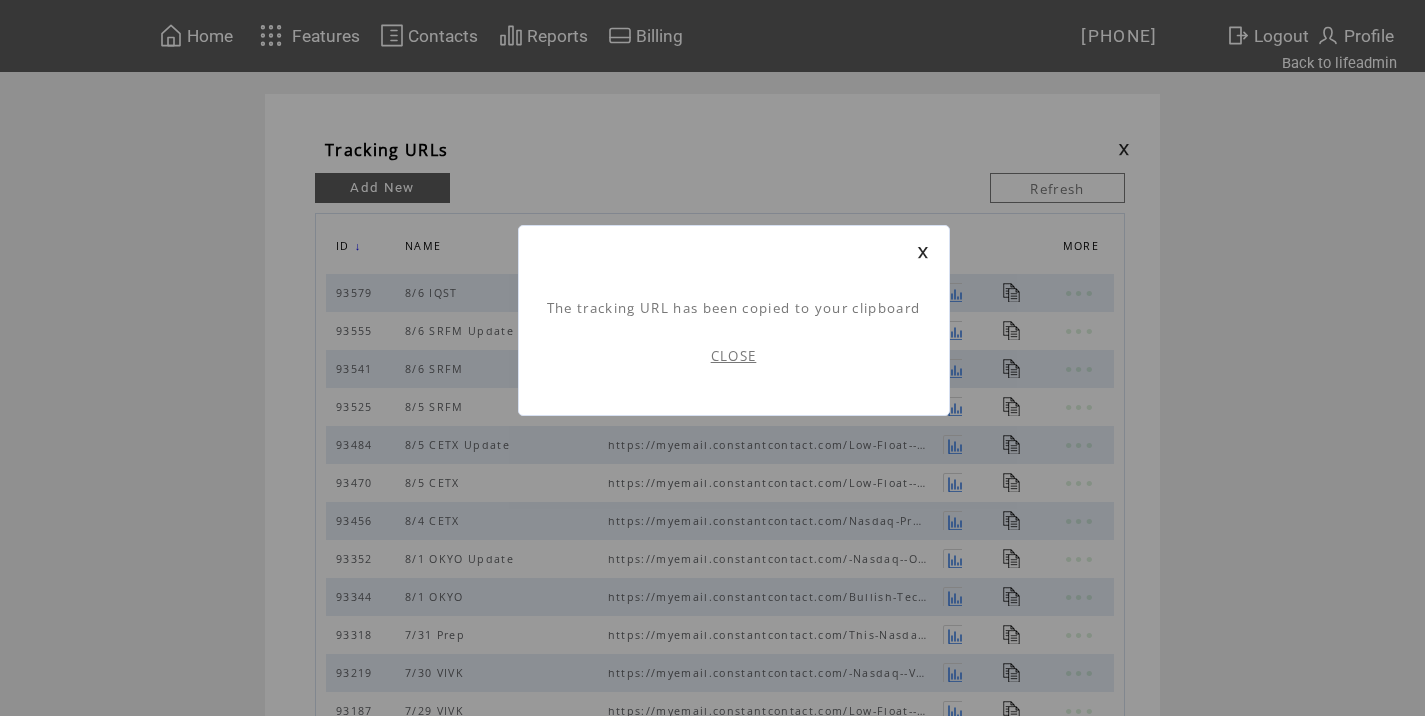 click on "CLOSE" at bounding box center [734, 356] 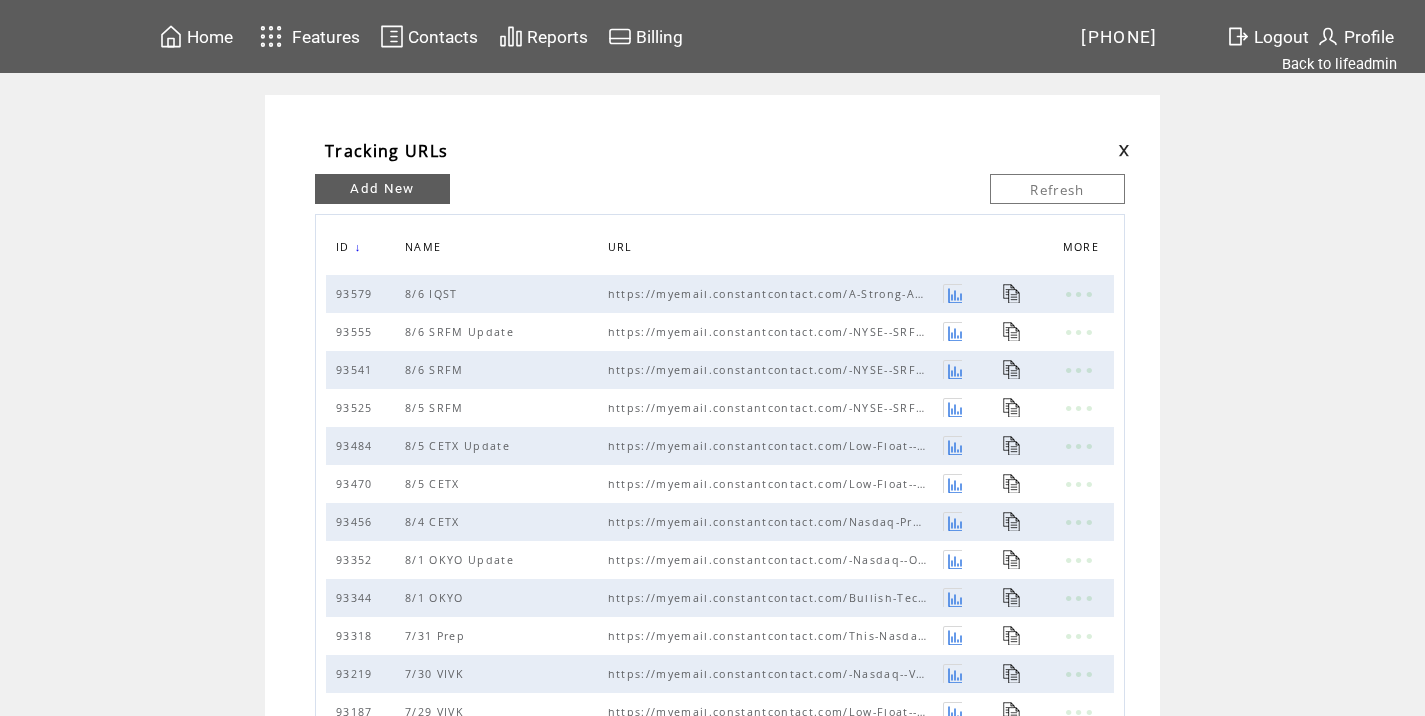 click at bounding box center (1124, 150) 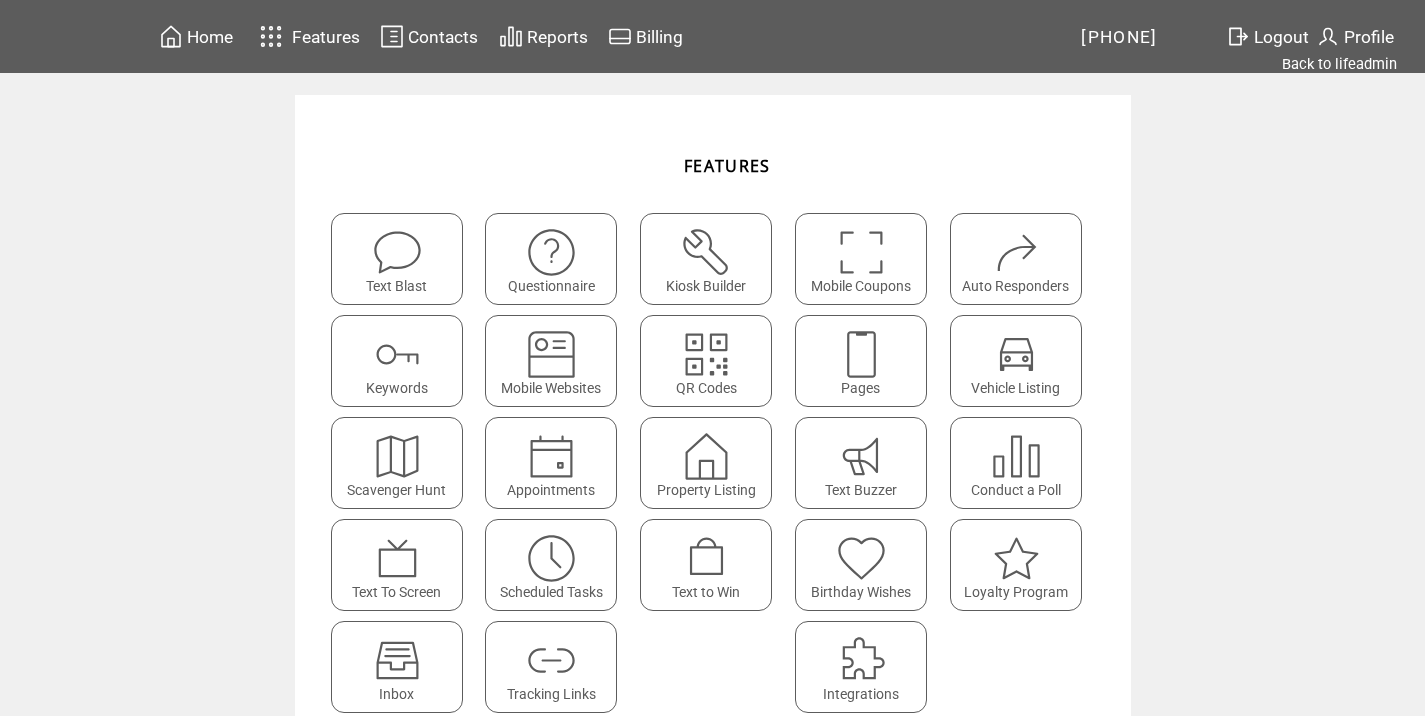 scroll, scrollTop: 0, scrollLeft: 0, axis: both 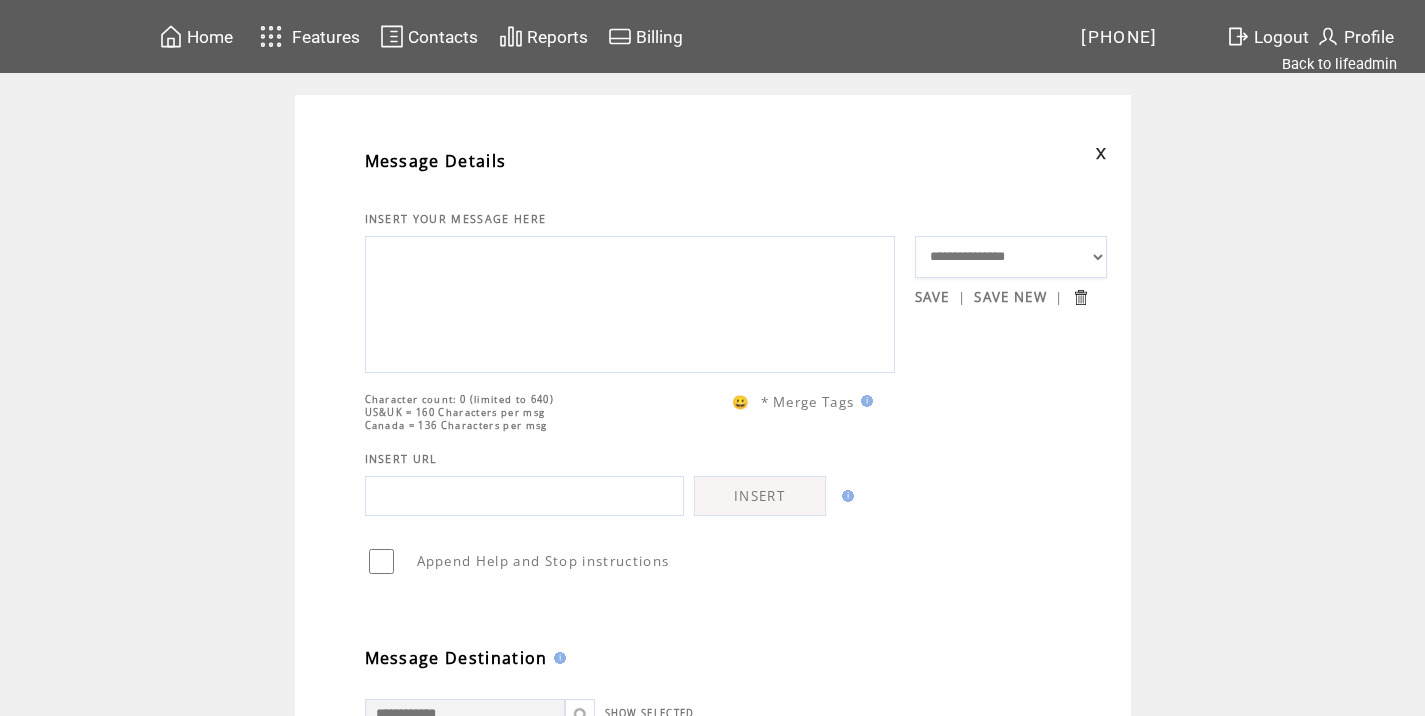 click at bounding box center [630, 304] 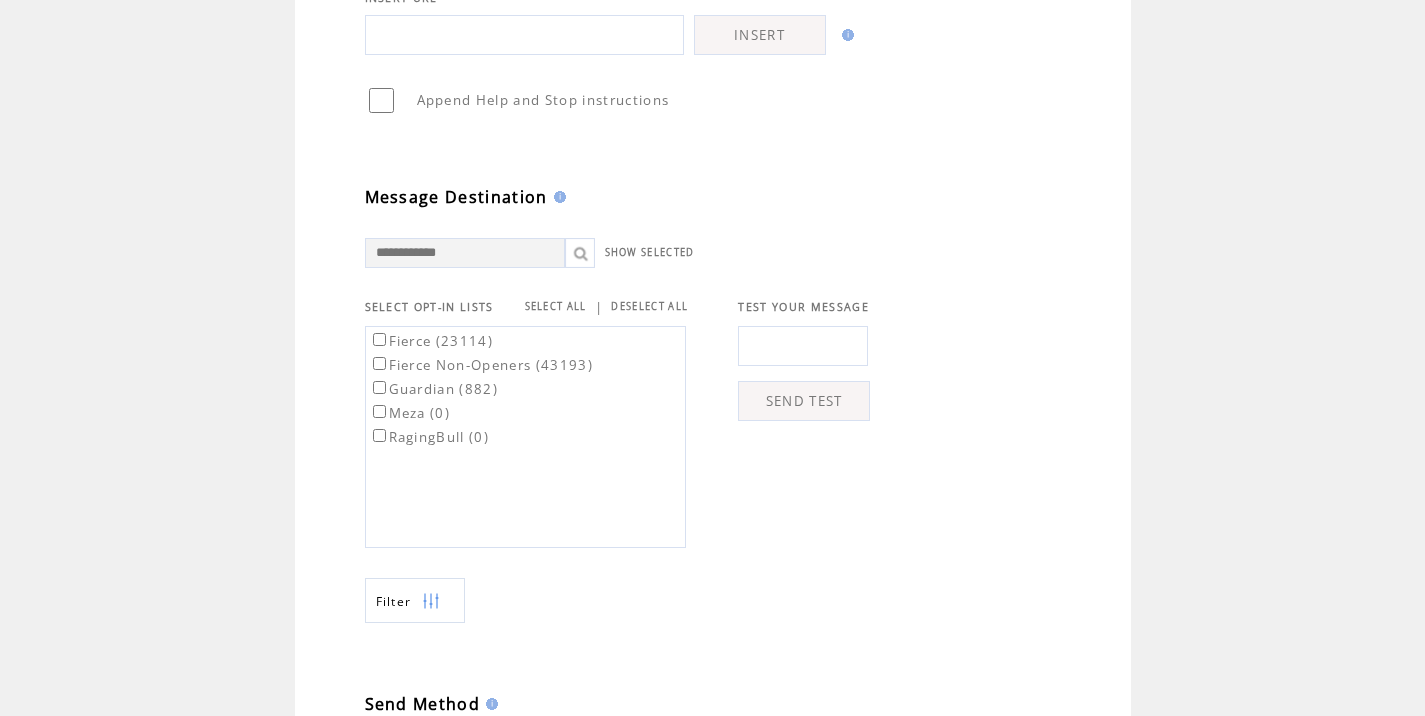 scroll, scrollTop: 478, scrollLeft: 0, axis: vertical 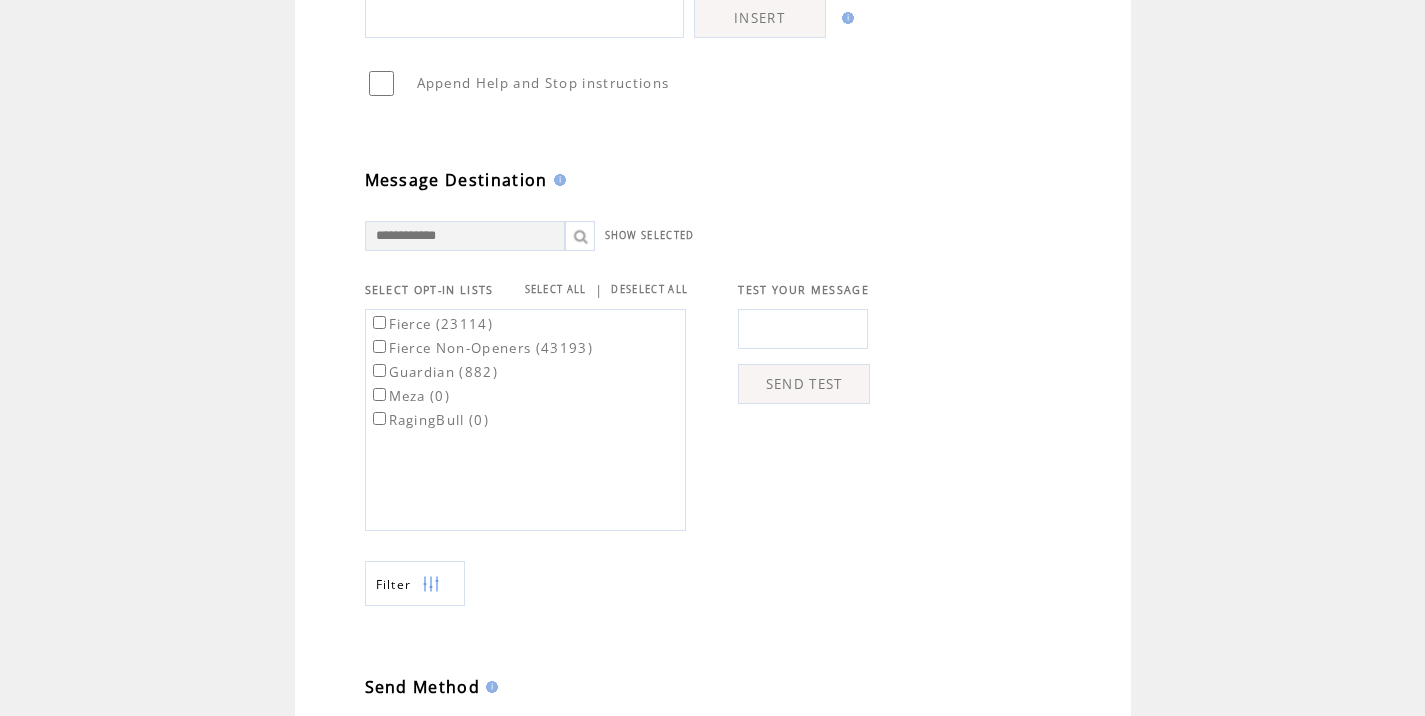 type on "**********" 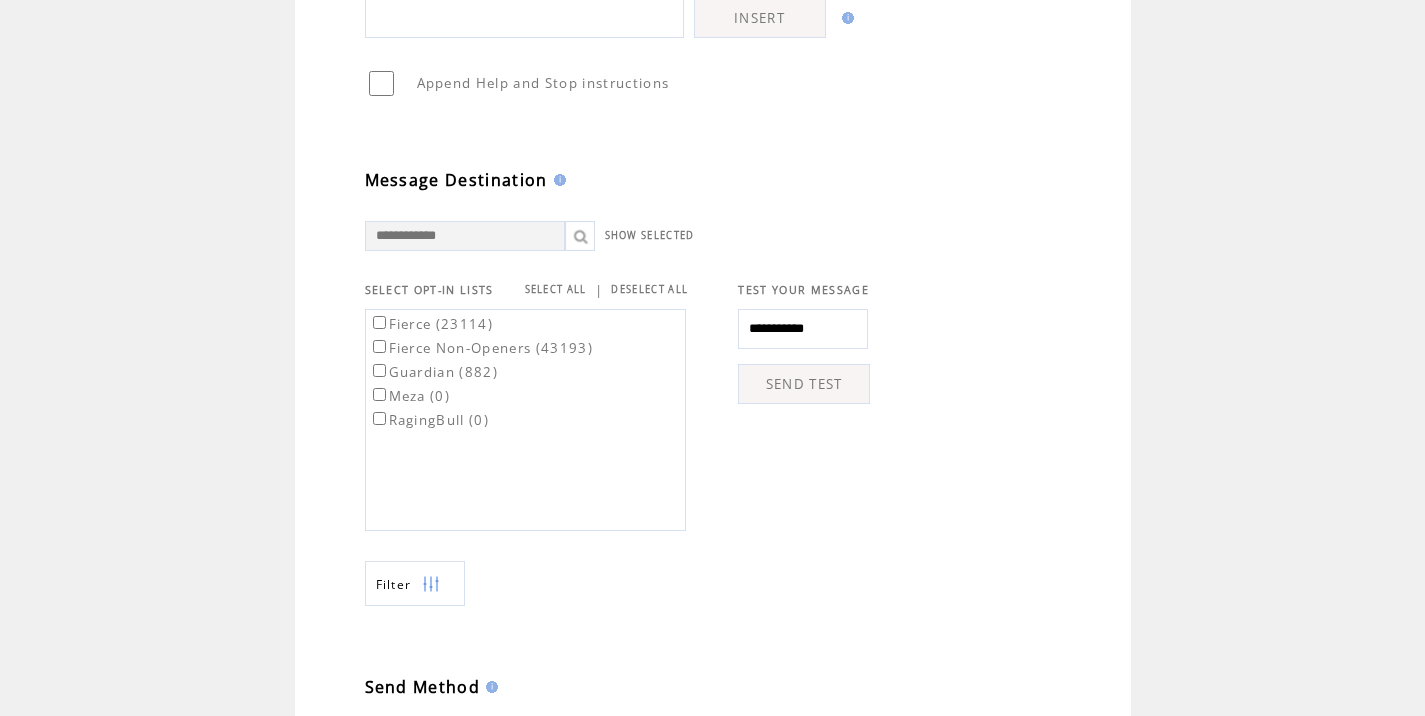 click on "SEND TEST" at bounding box center [804, 384] 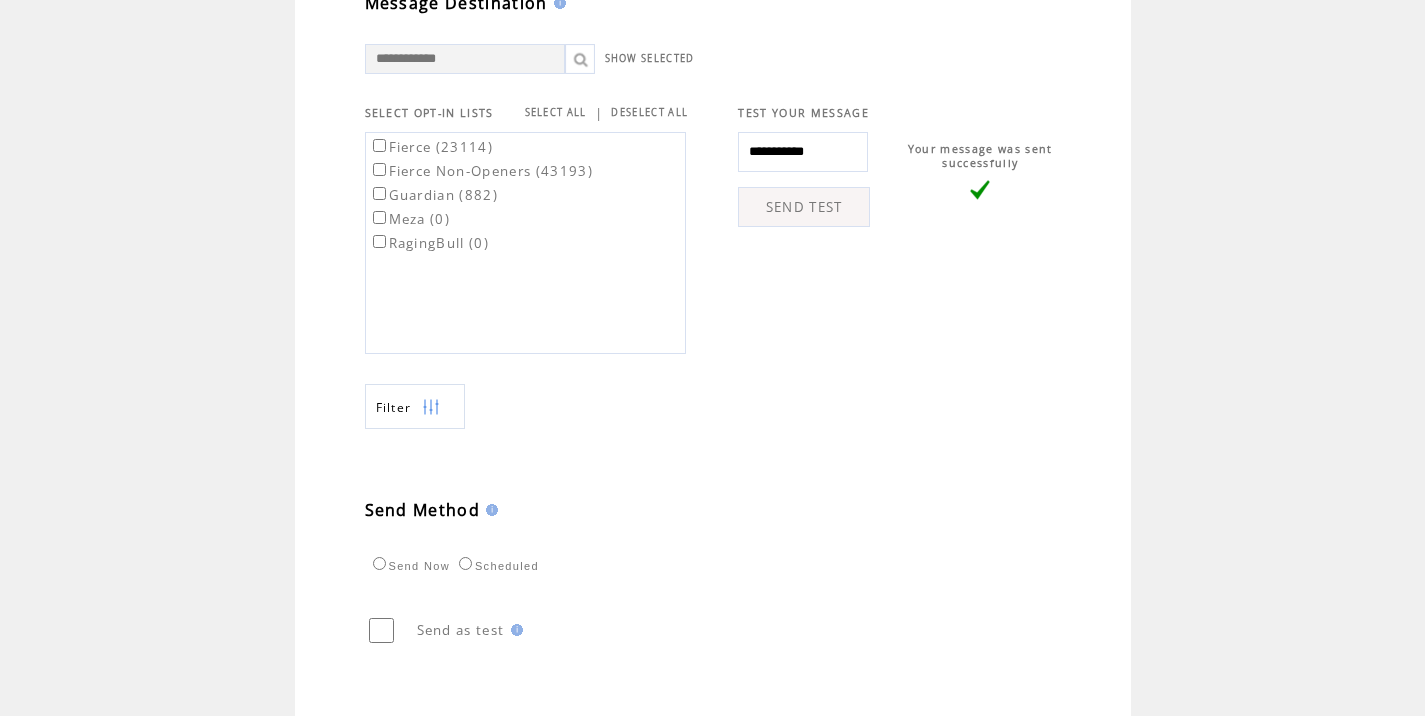 scroll, scrollTop: 774, scrollLeft: 0, axis: vertical 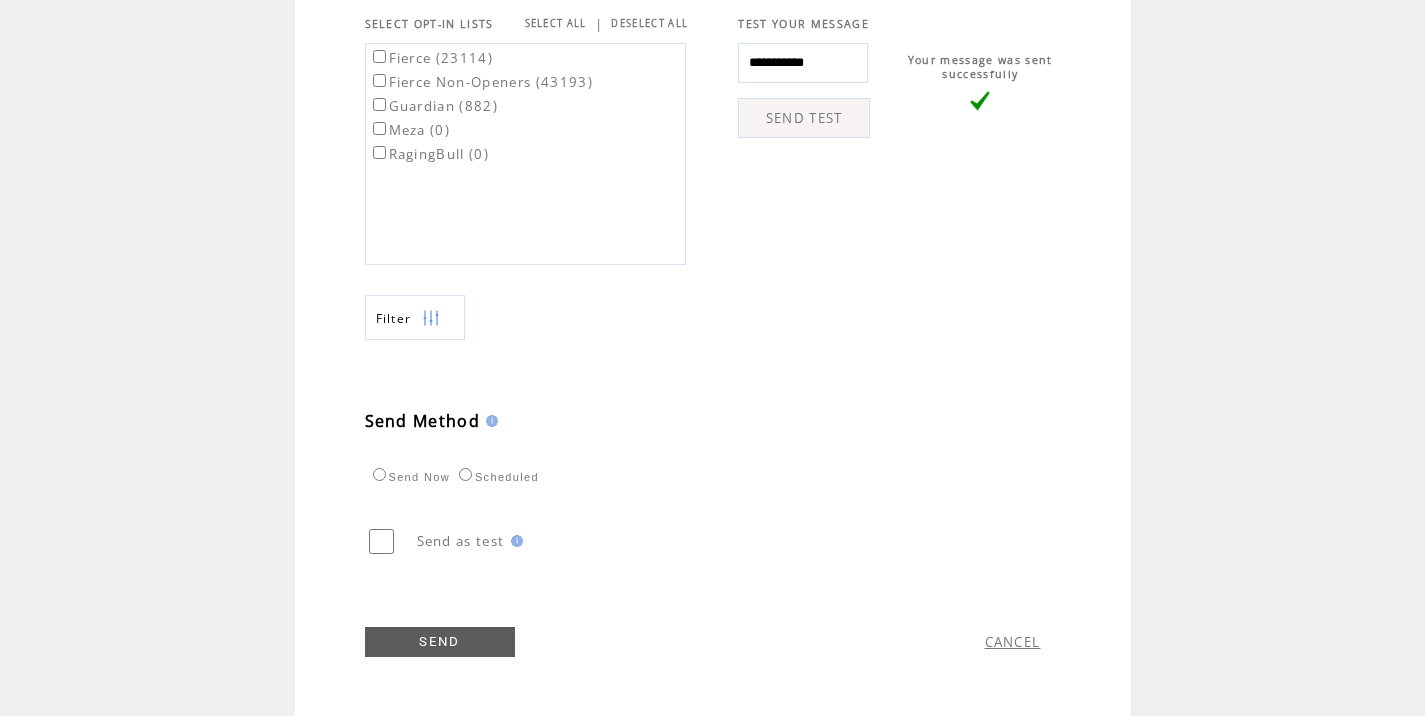 click on "Fierce (23114)" at bounding box center [431, 58] 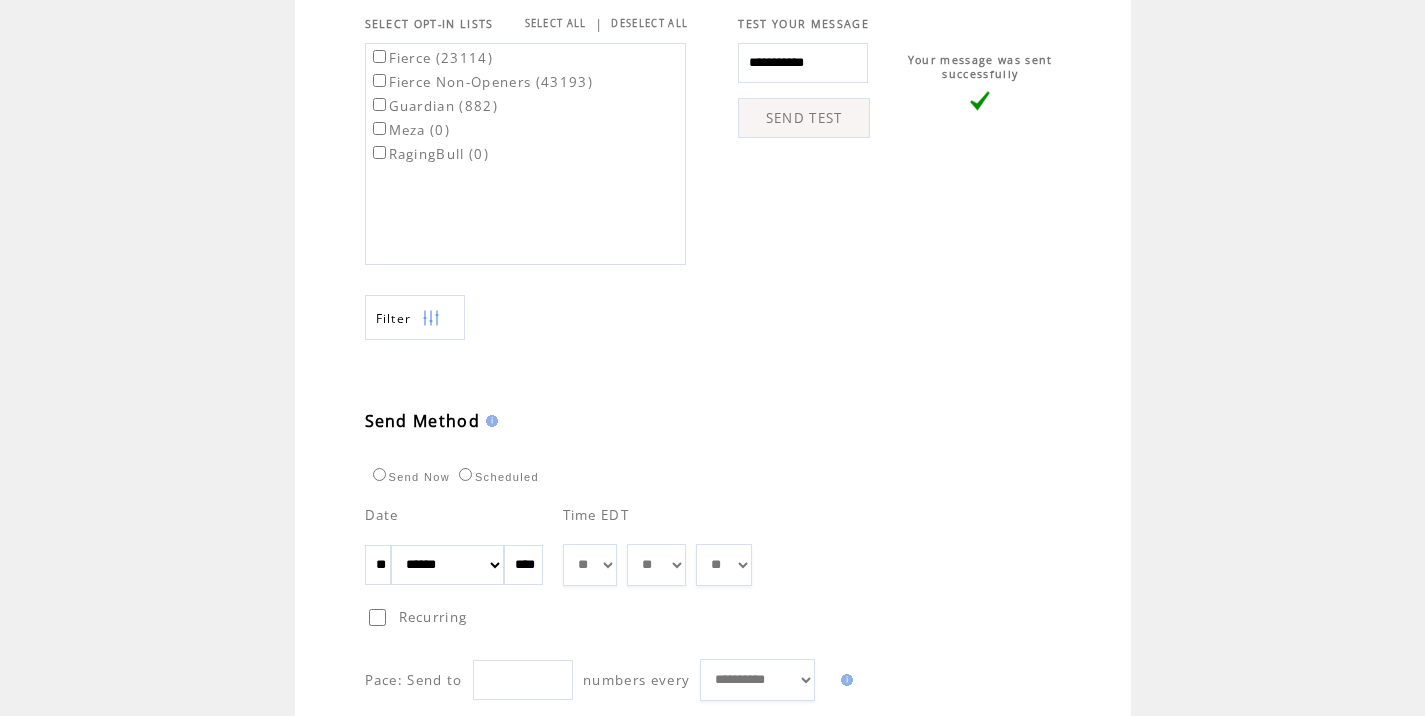 click on "** 	 ** 	 ** 	 ** 	 ** 	 ** 	 ** 	 ** 	 ** 	 ** 	 ** 	 ** 	 **" at bounding box center [590, 565] 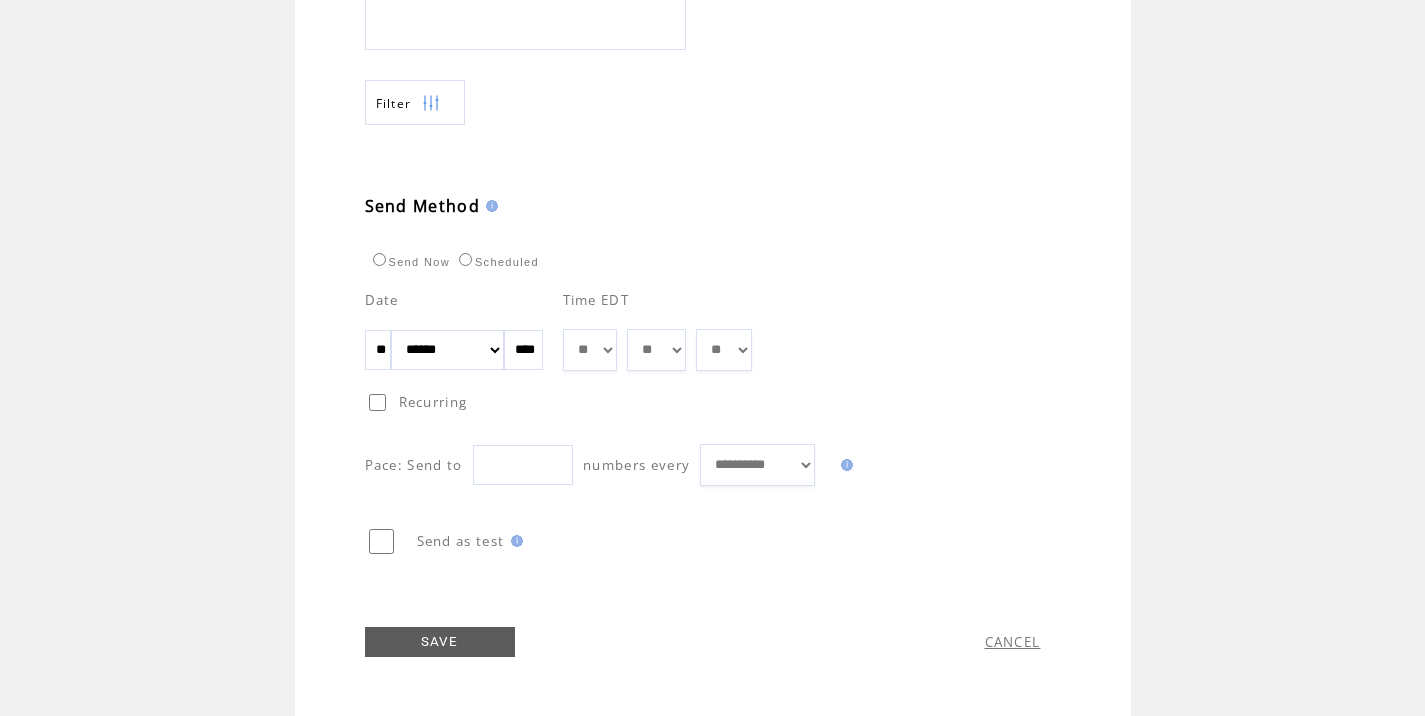 click on "SAVE" at bounding box center [440, 642] 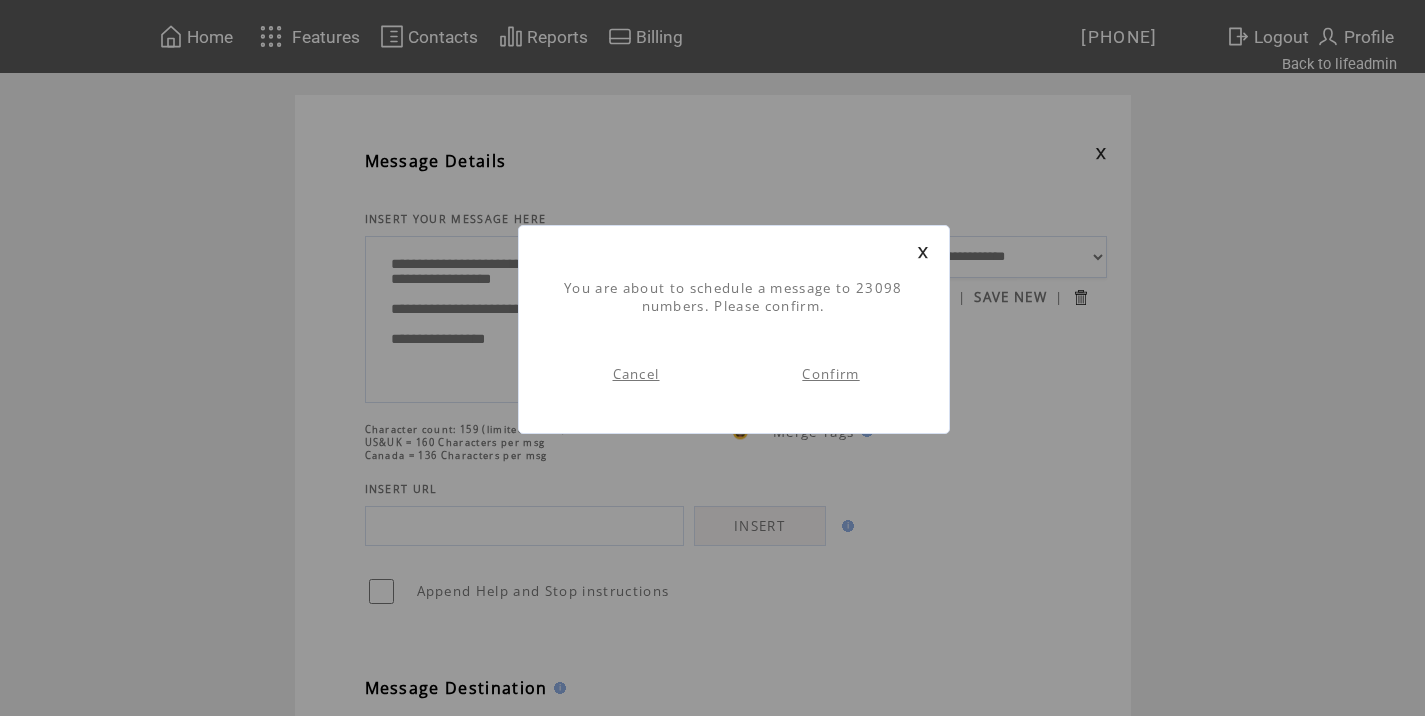 scroll, scrollTop: 1, scrollLeft: 0, axis: vertical 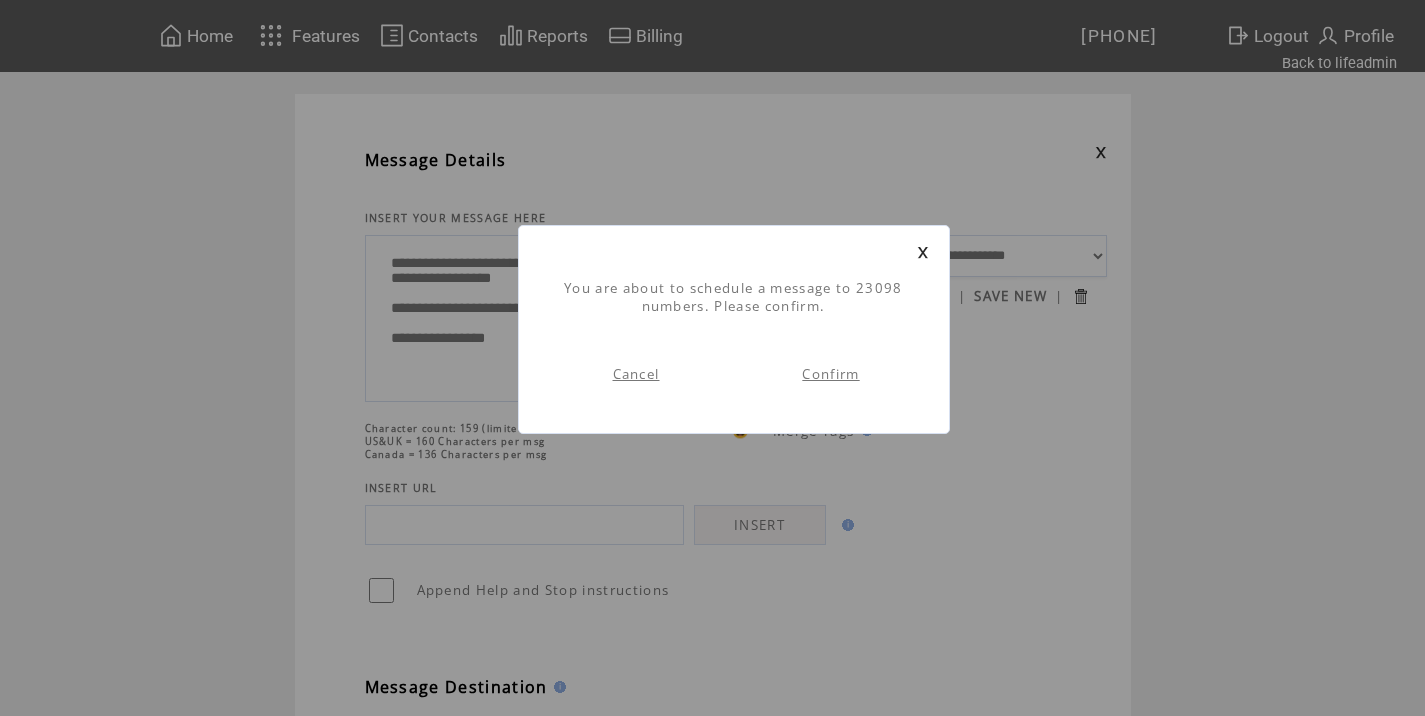 click on "Confirm" at bounding box center [830, 374] 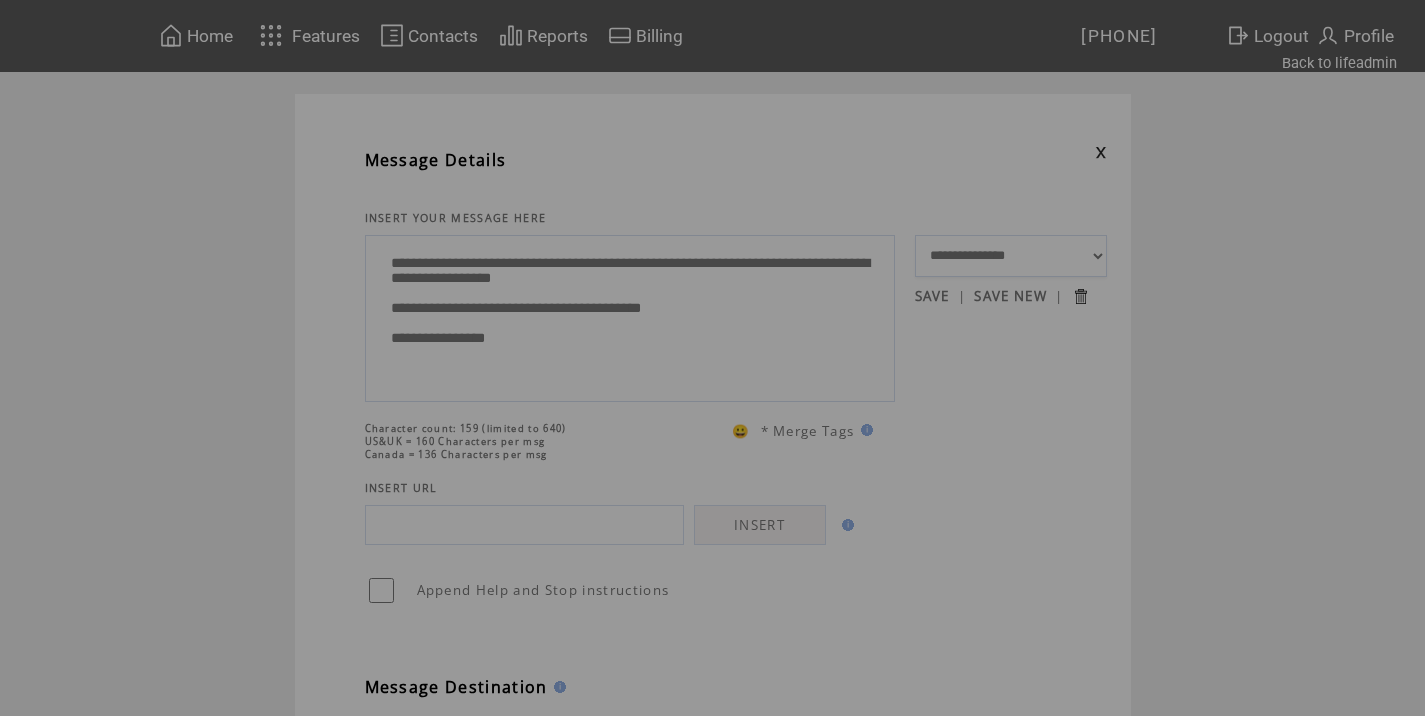 scroll, scrollTop: 0, scrollLeft: 0, axis: both 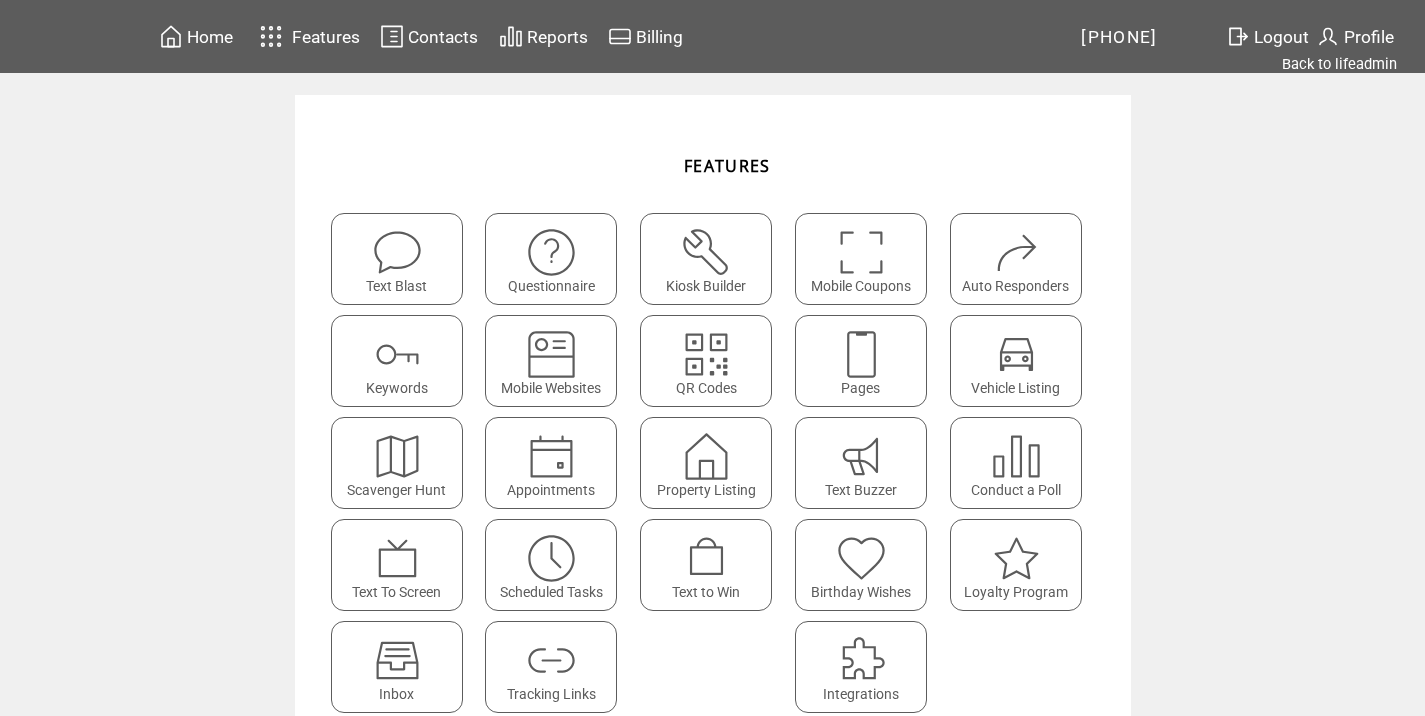 click on "Logout" at bounding box center [1281, 37] 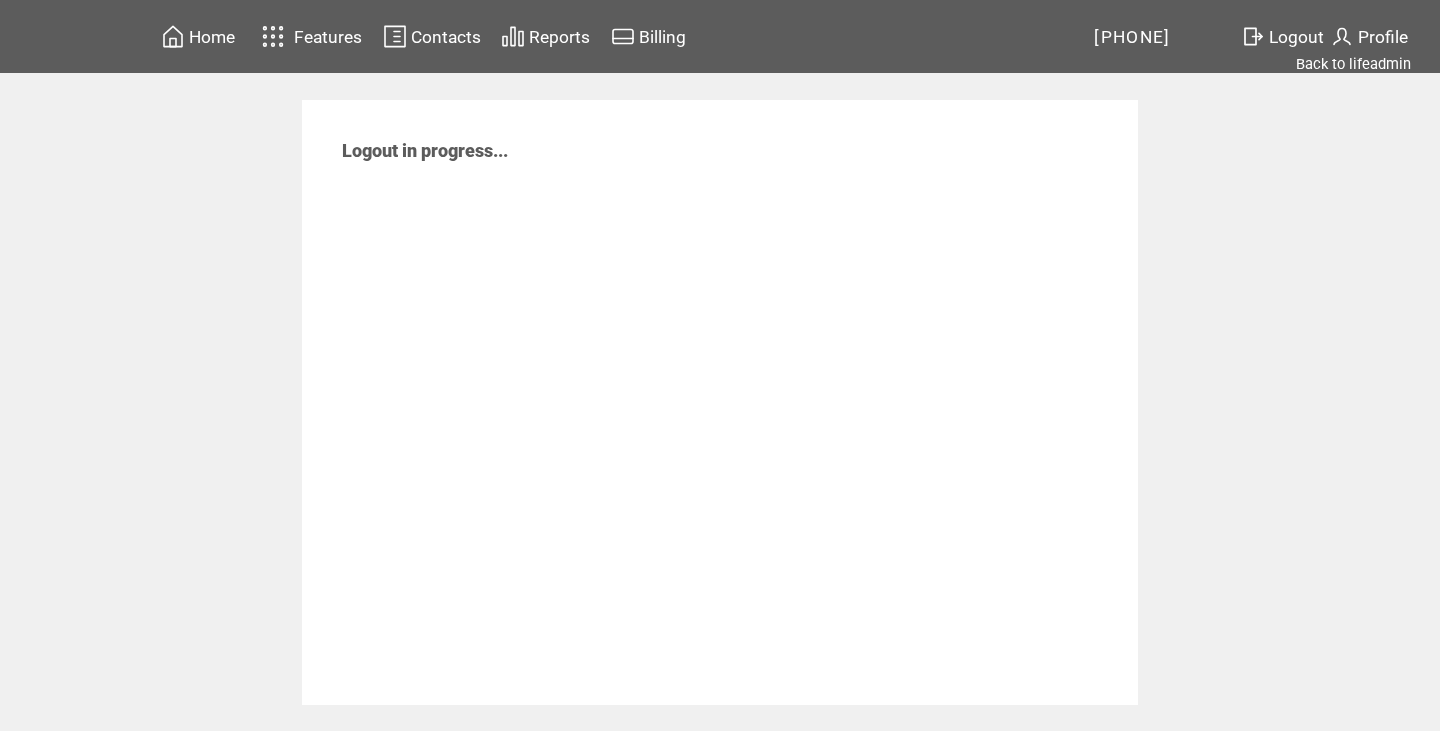 scroll, scrollTop: 0, scrollLeft: 0, axis: both 